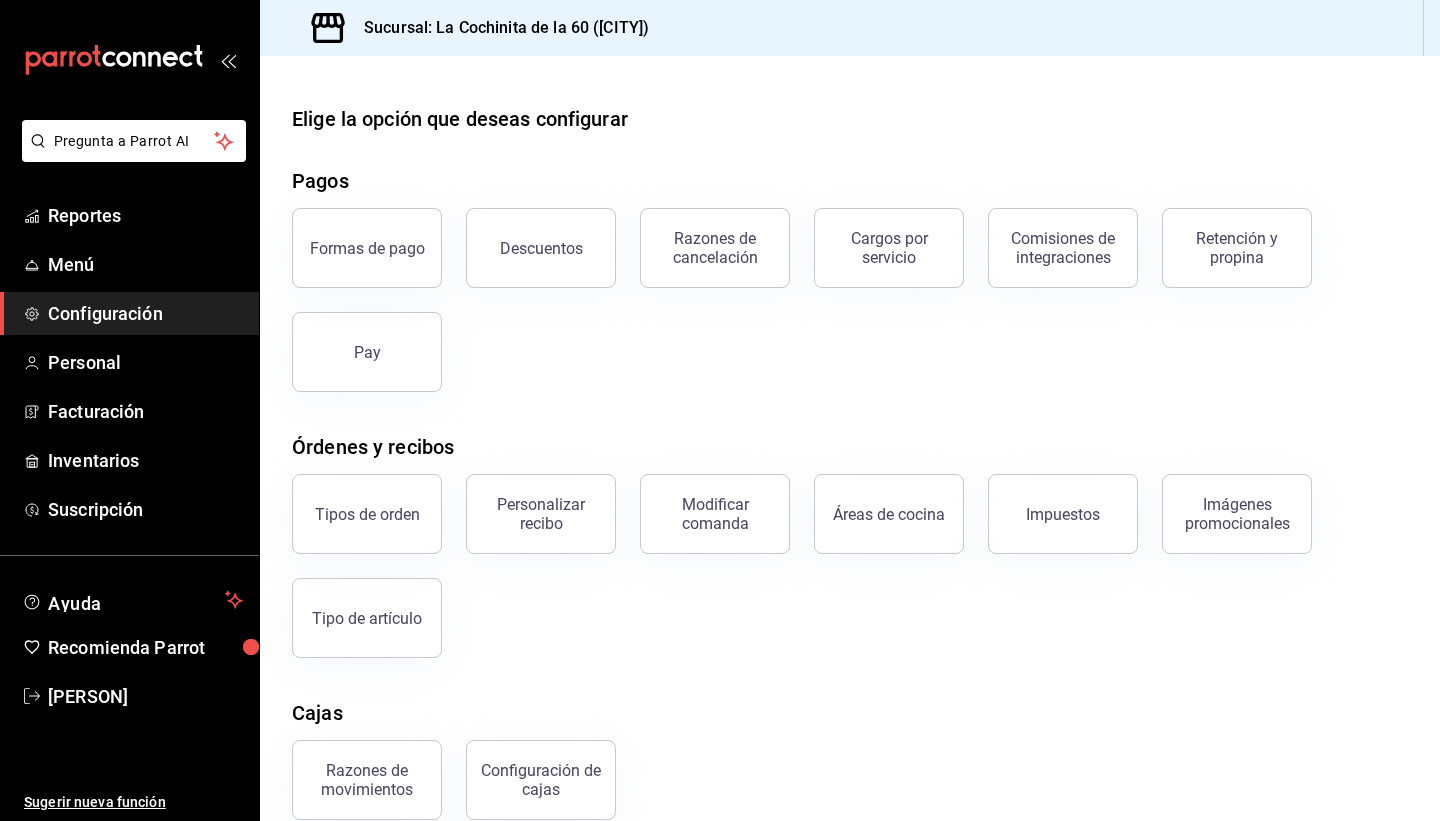 scroll, scrollTop: 0, scrollLeft: 0, axis: both 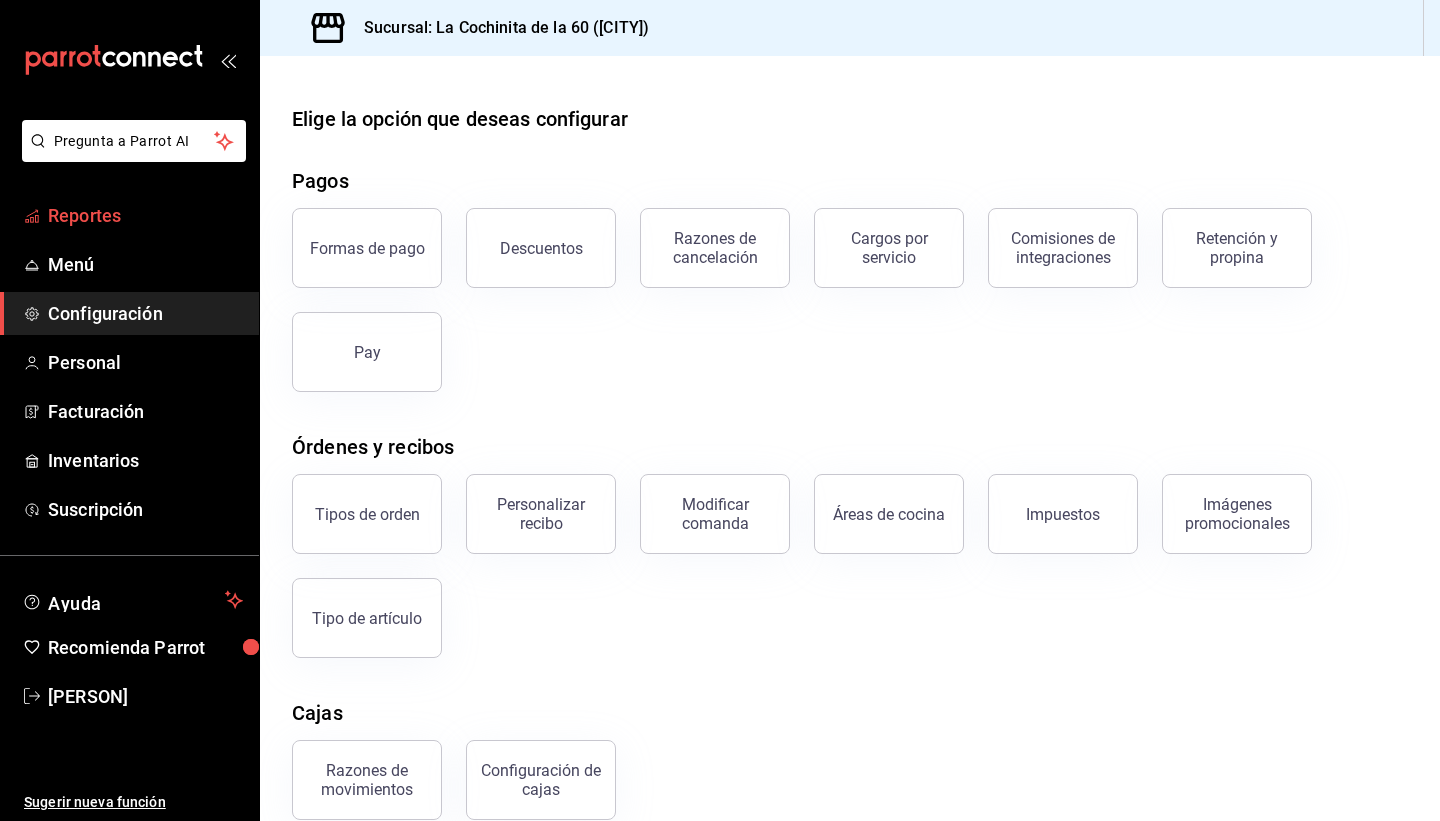 click on "Reportes" at bounding box center [145, 215] 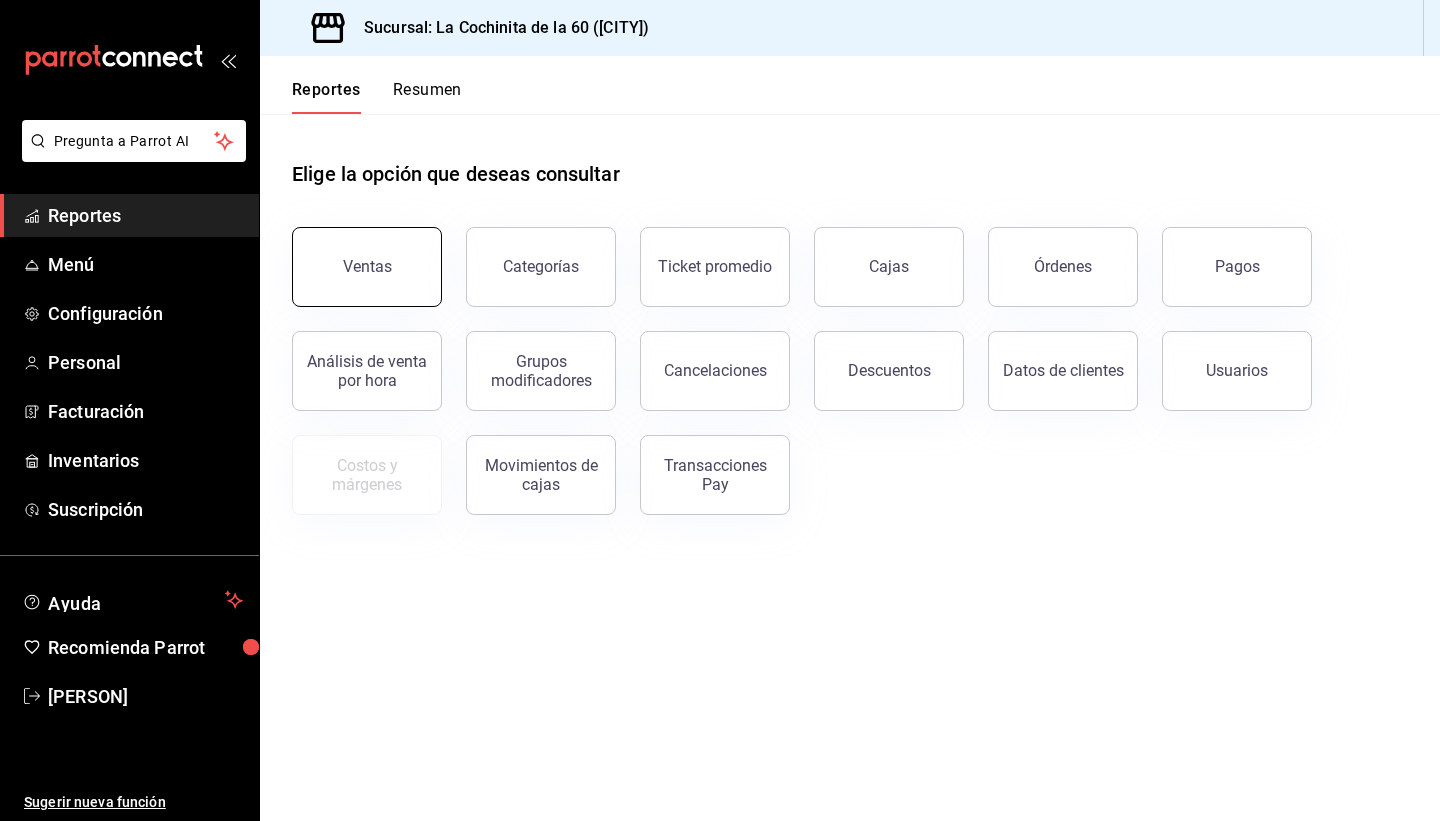 click on "Ventas" at bounding box center (367, 267) 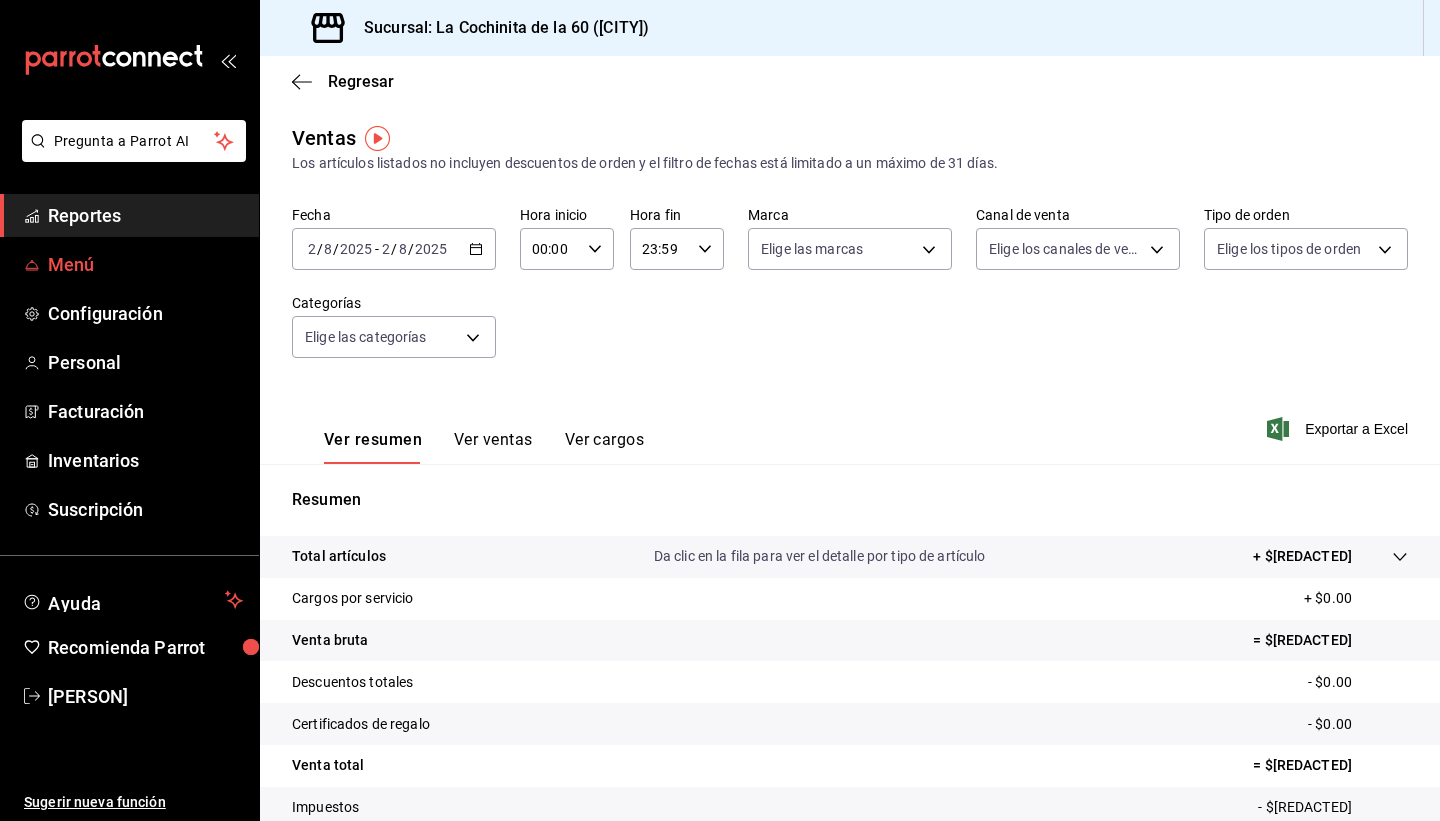 click on "Menú" at bounding box center [145, 264] 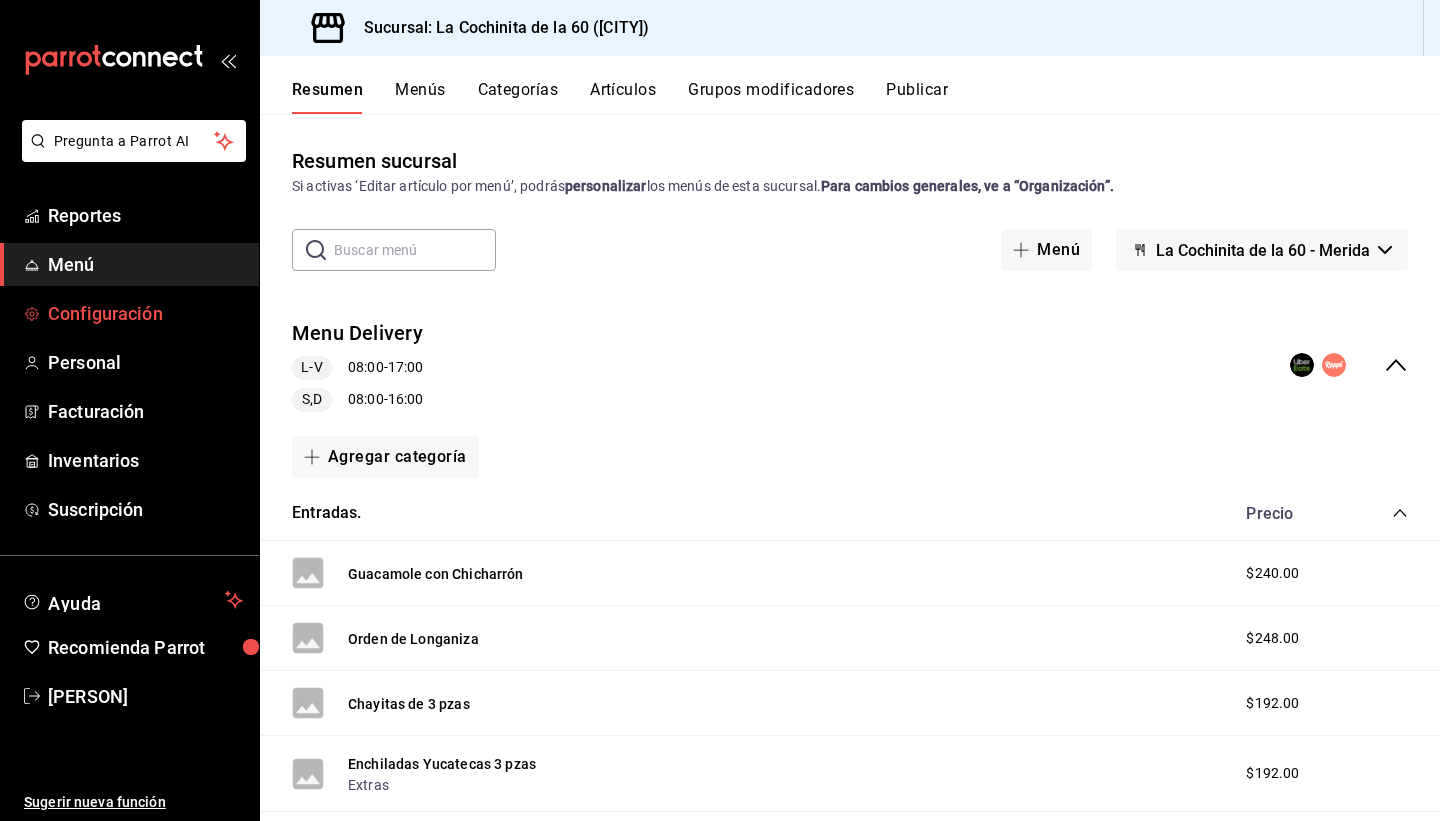 click on "Configuración" at bounding box center (129, 313) 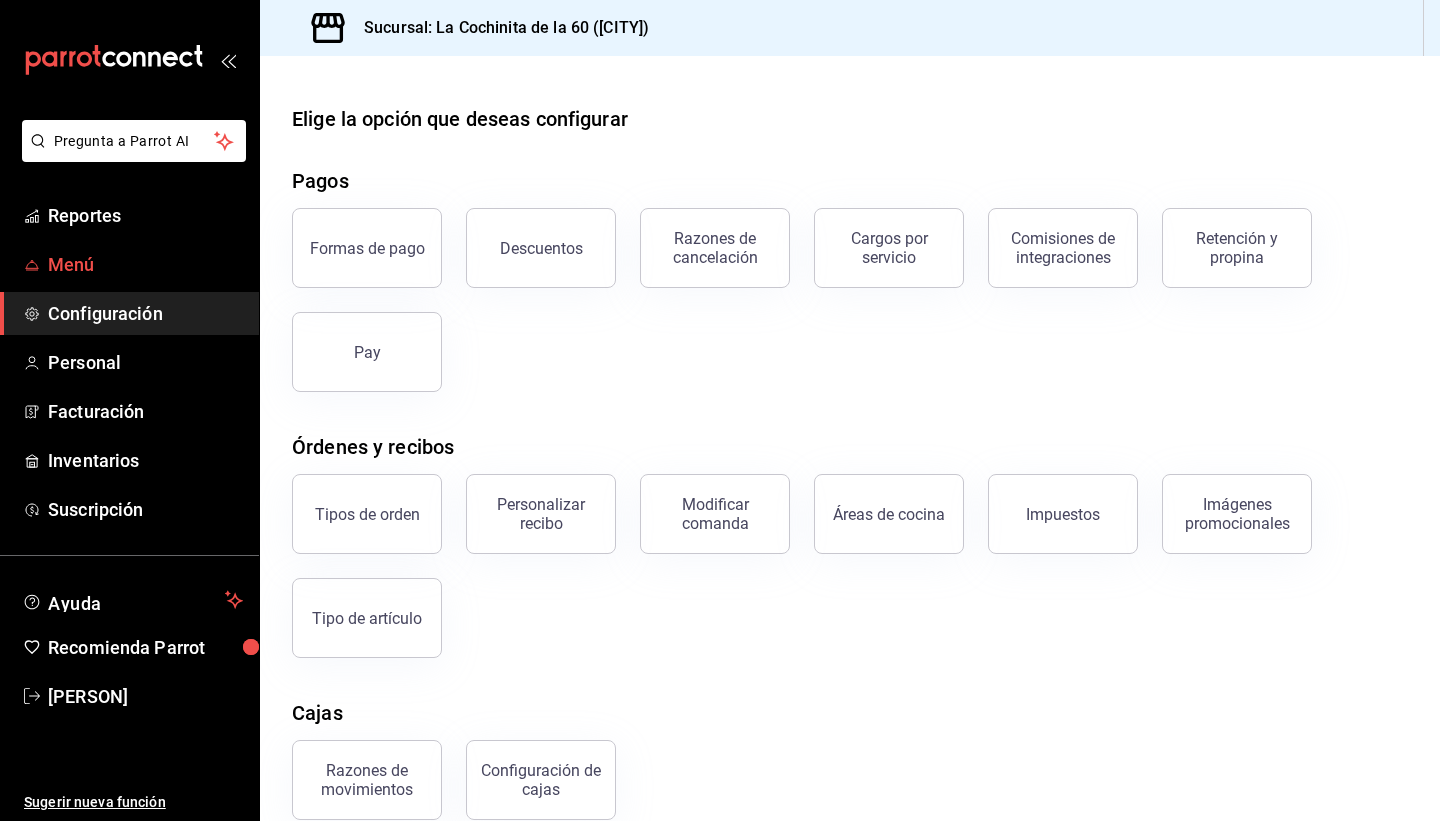 click on "Menú" at bounding box center (145, 264) 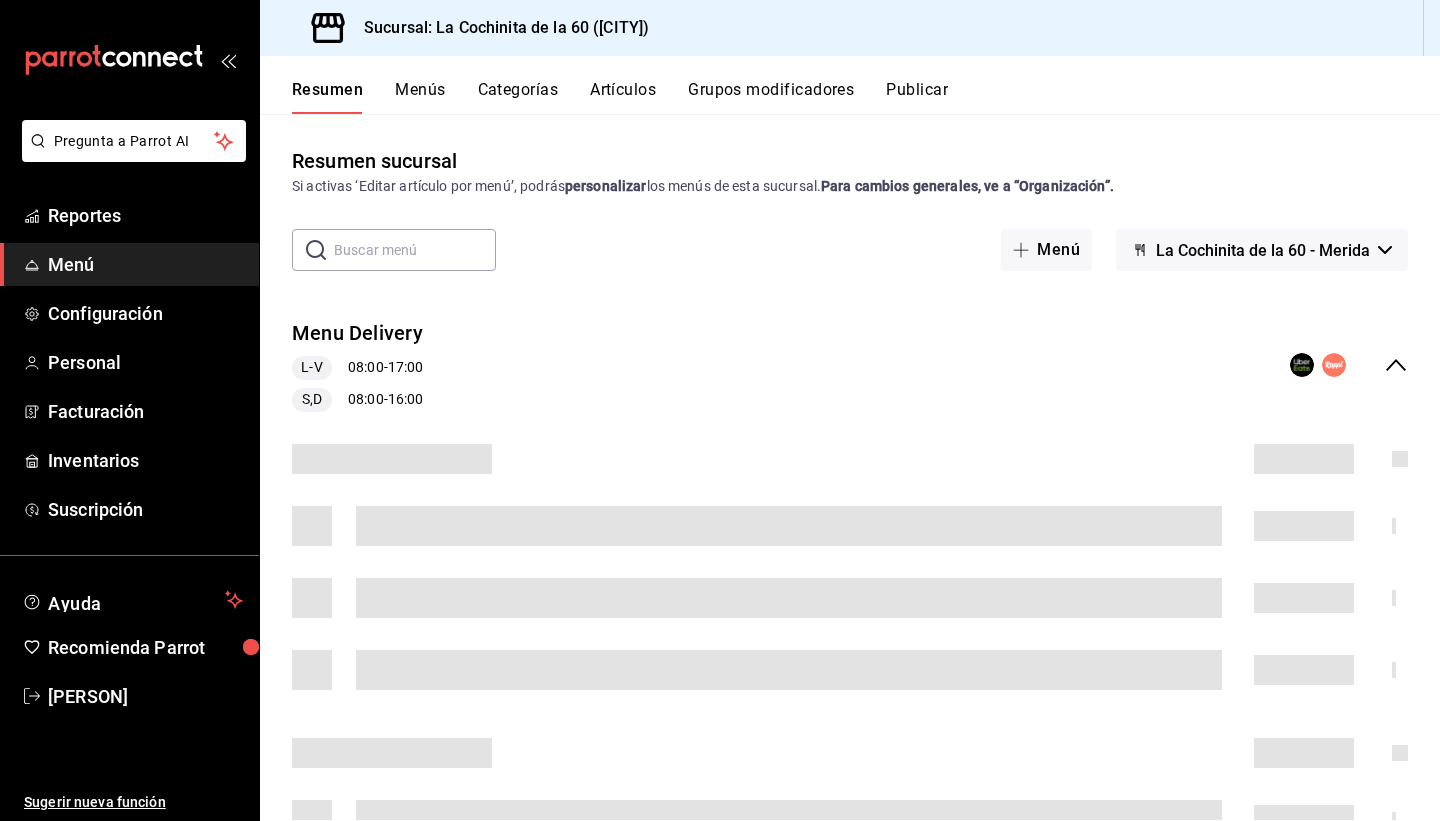 click on "Artículos" at bounding box center (623, 97) 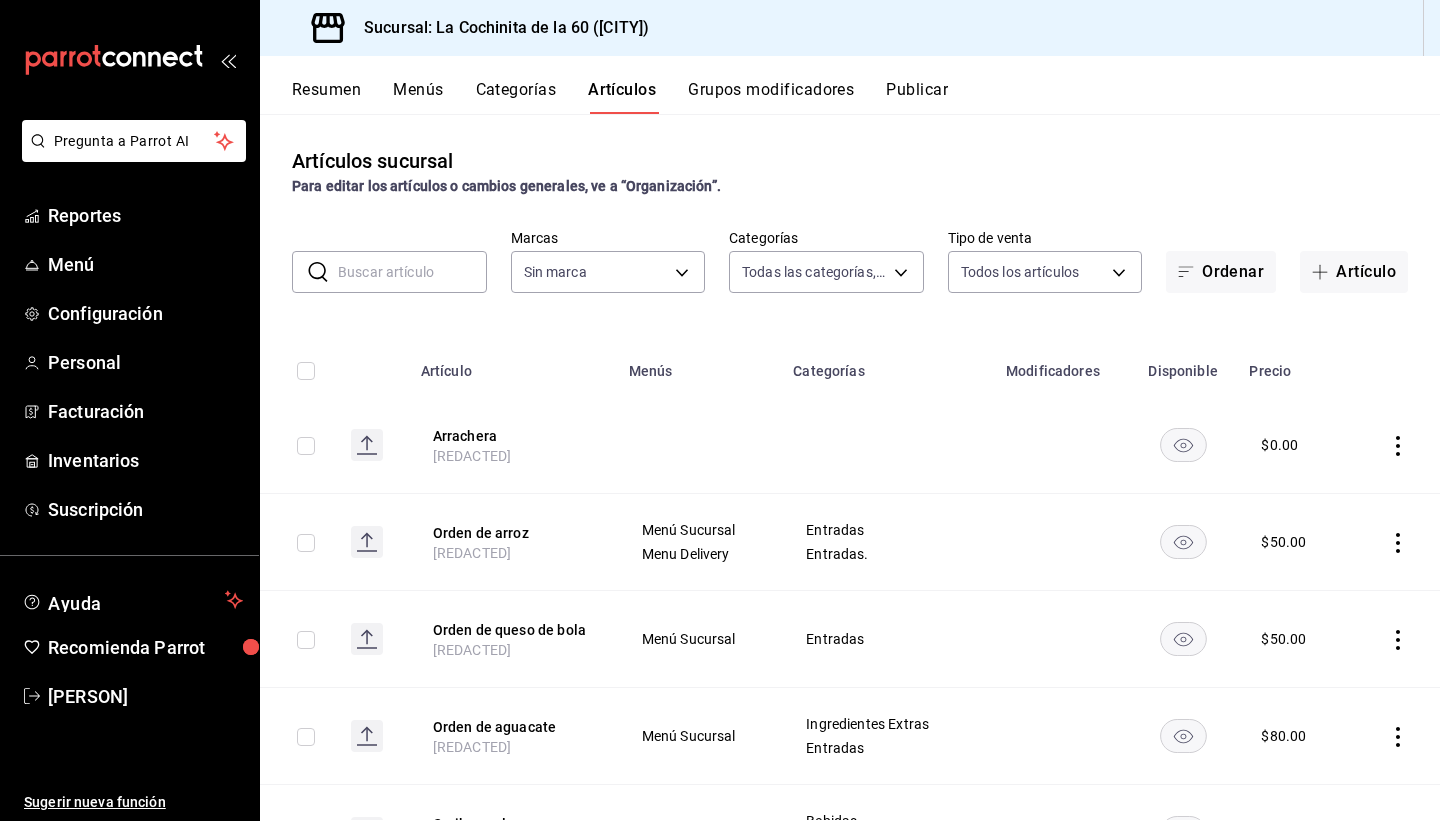 type on "[REDACTED]" 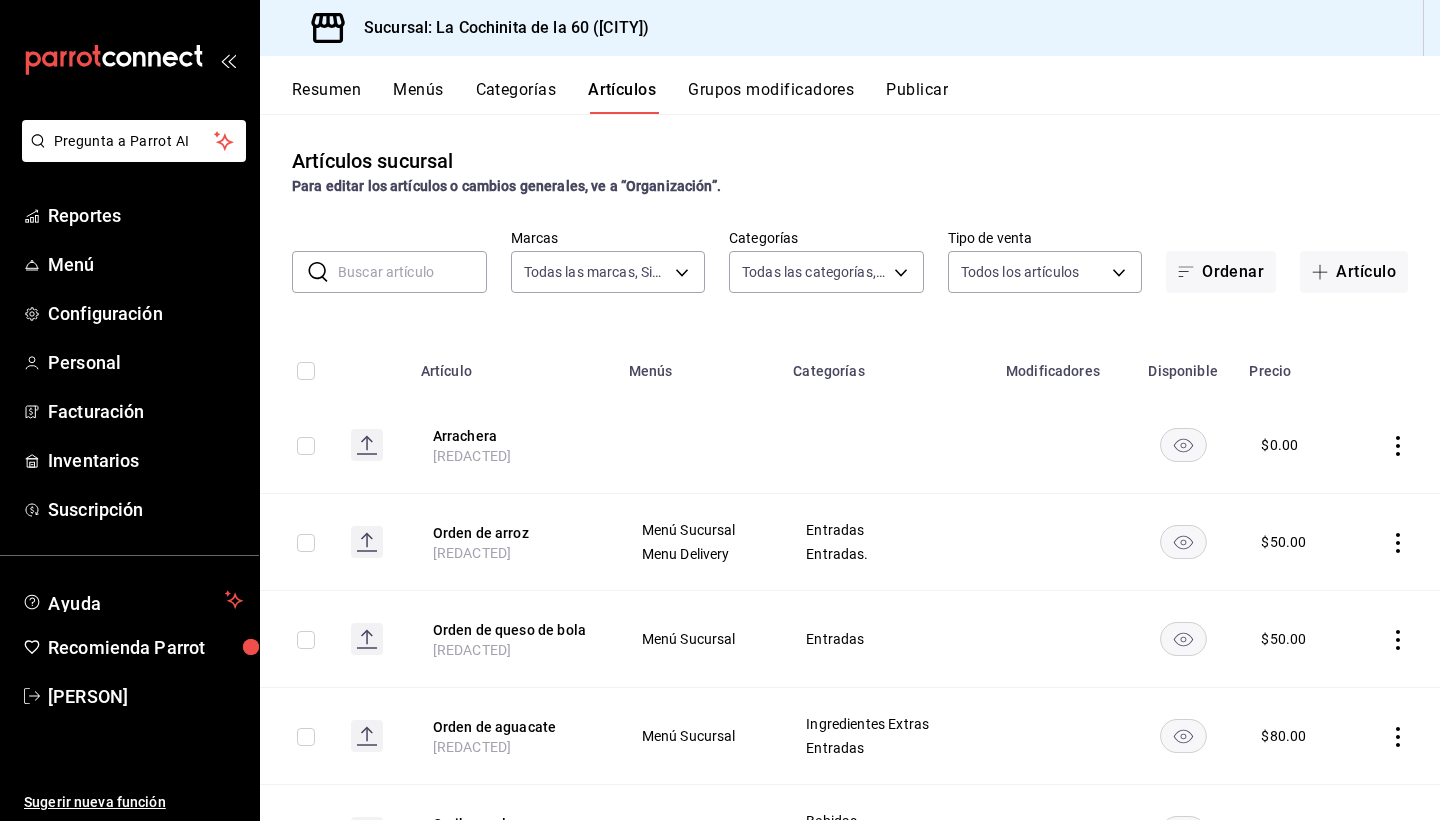 click at bounding box center [412, 272] 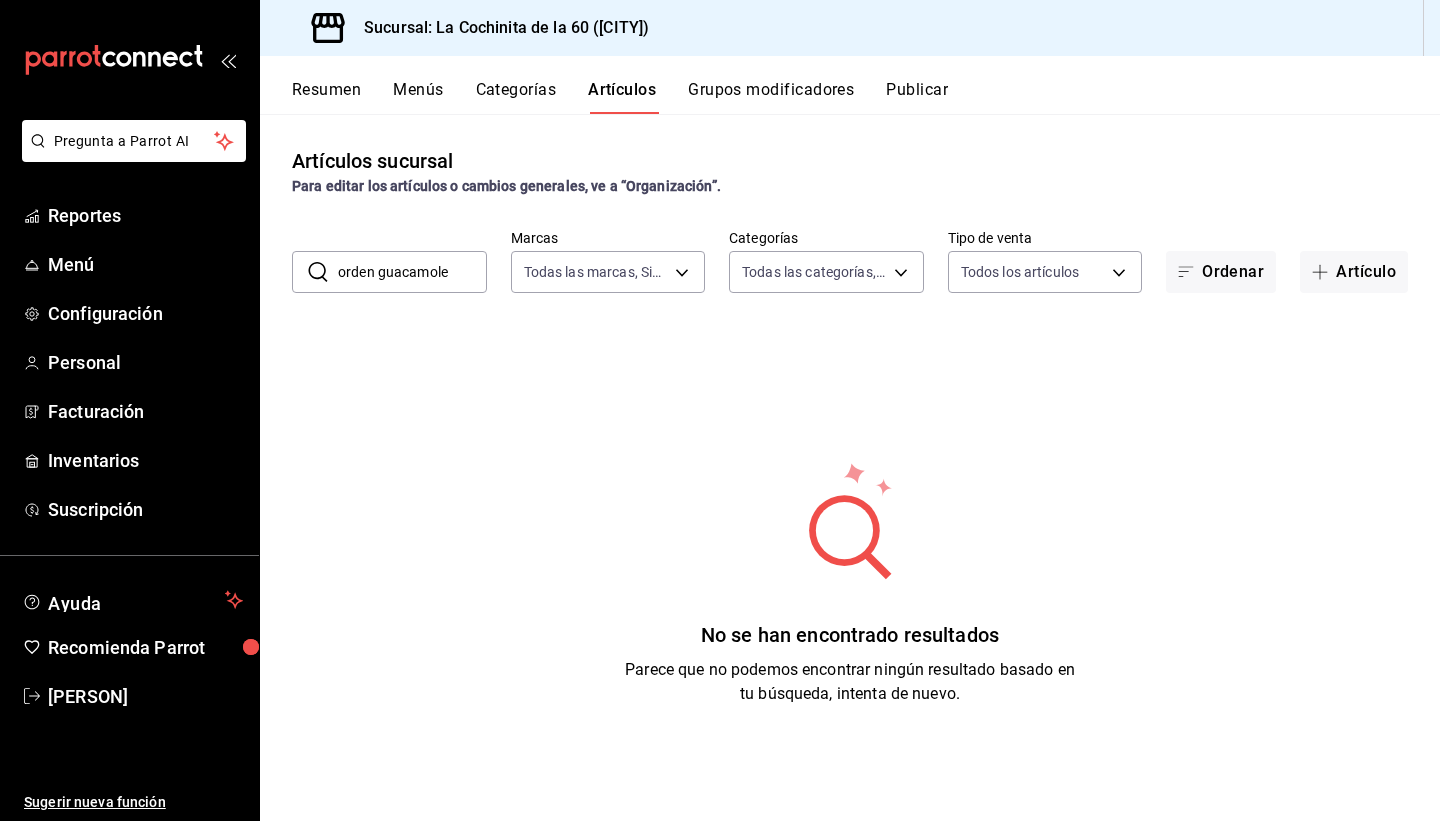 click on "Artículos" at bounding box center [622, 97] 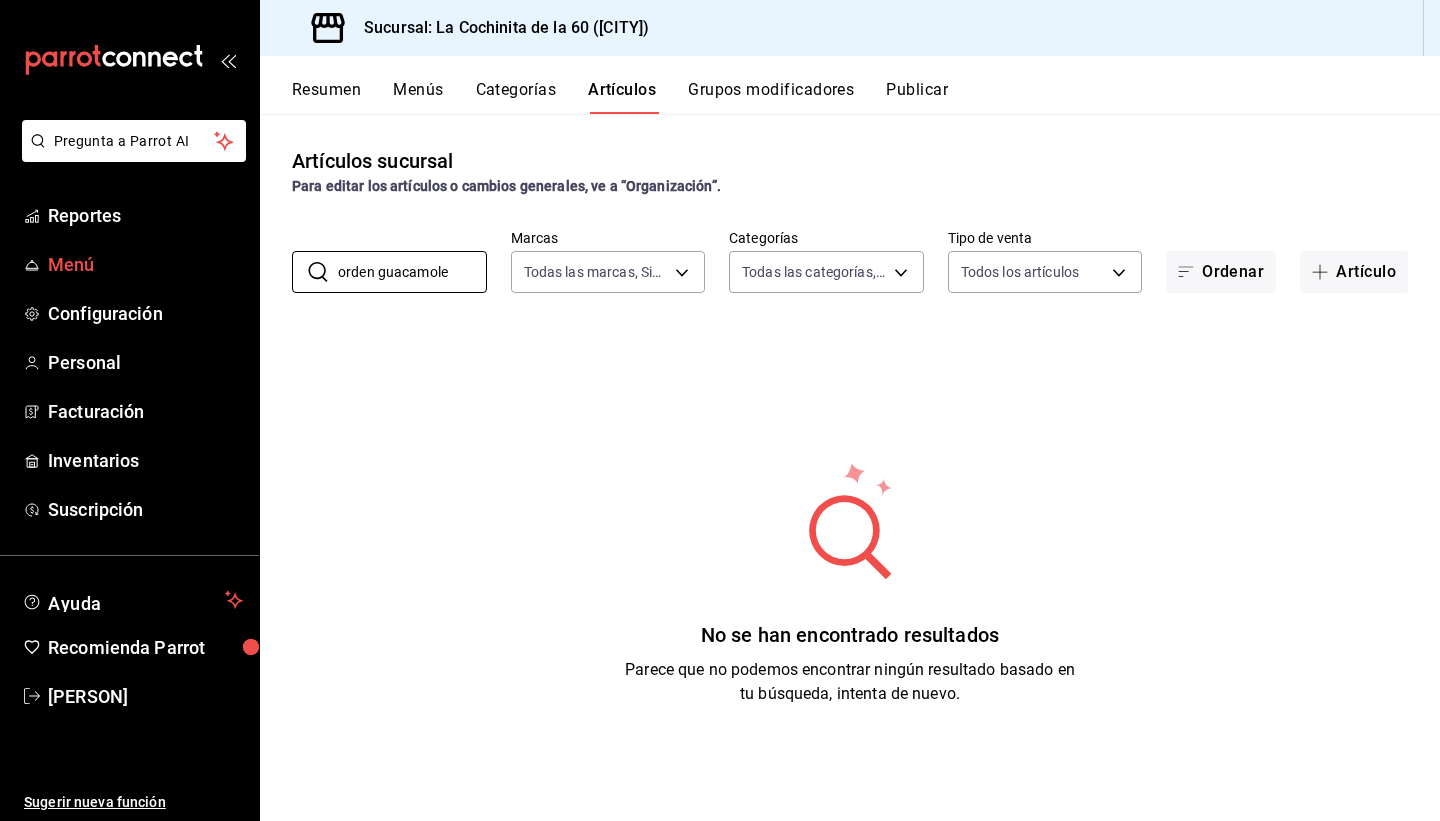 drag, startPoint x: 458, startPoint y: 272, endPoint x: 154, endPoint y: 267, distance: 304.0411 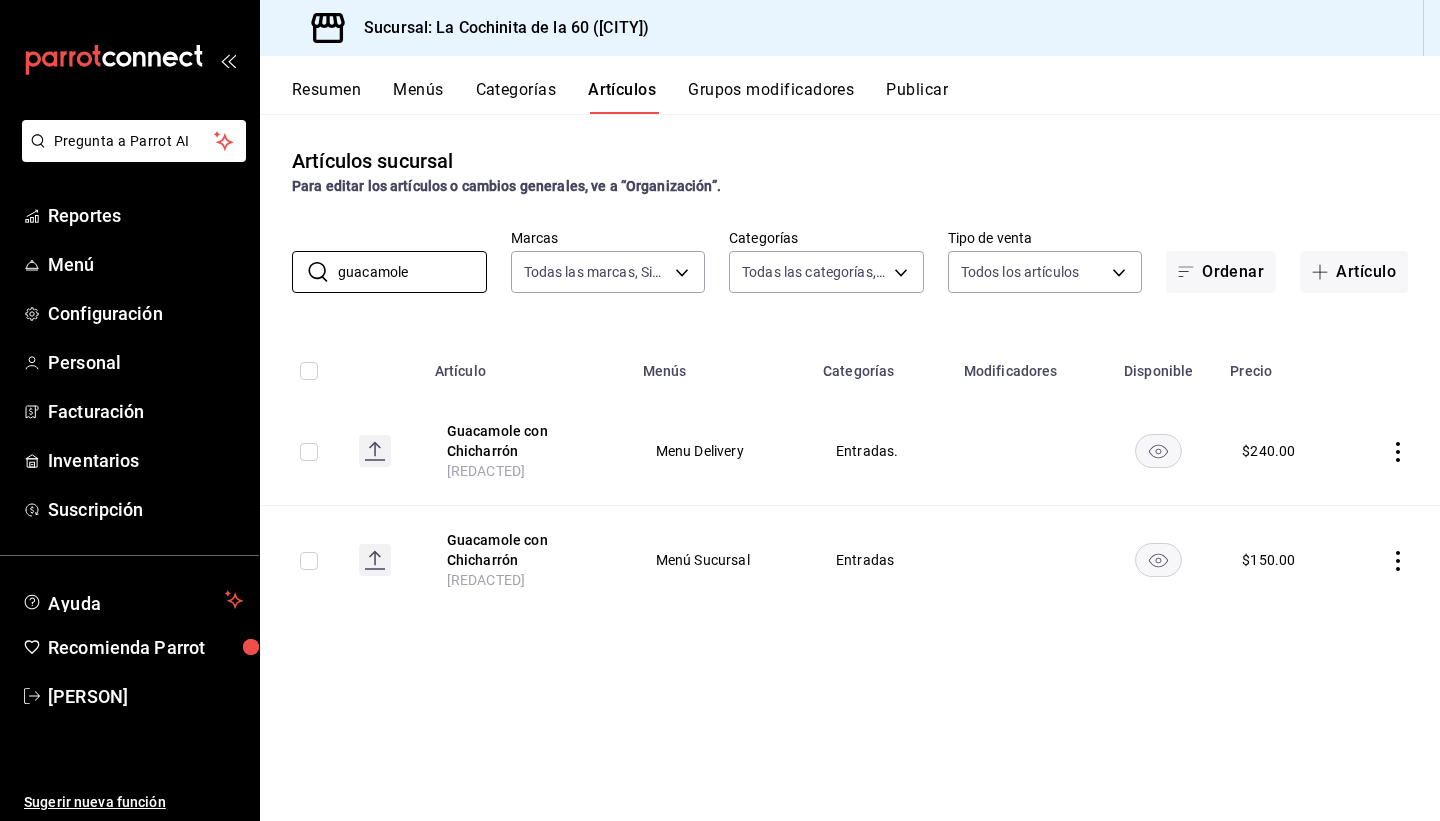 click on "Artículos" at bounding box center [622, 97] 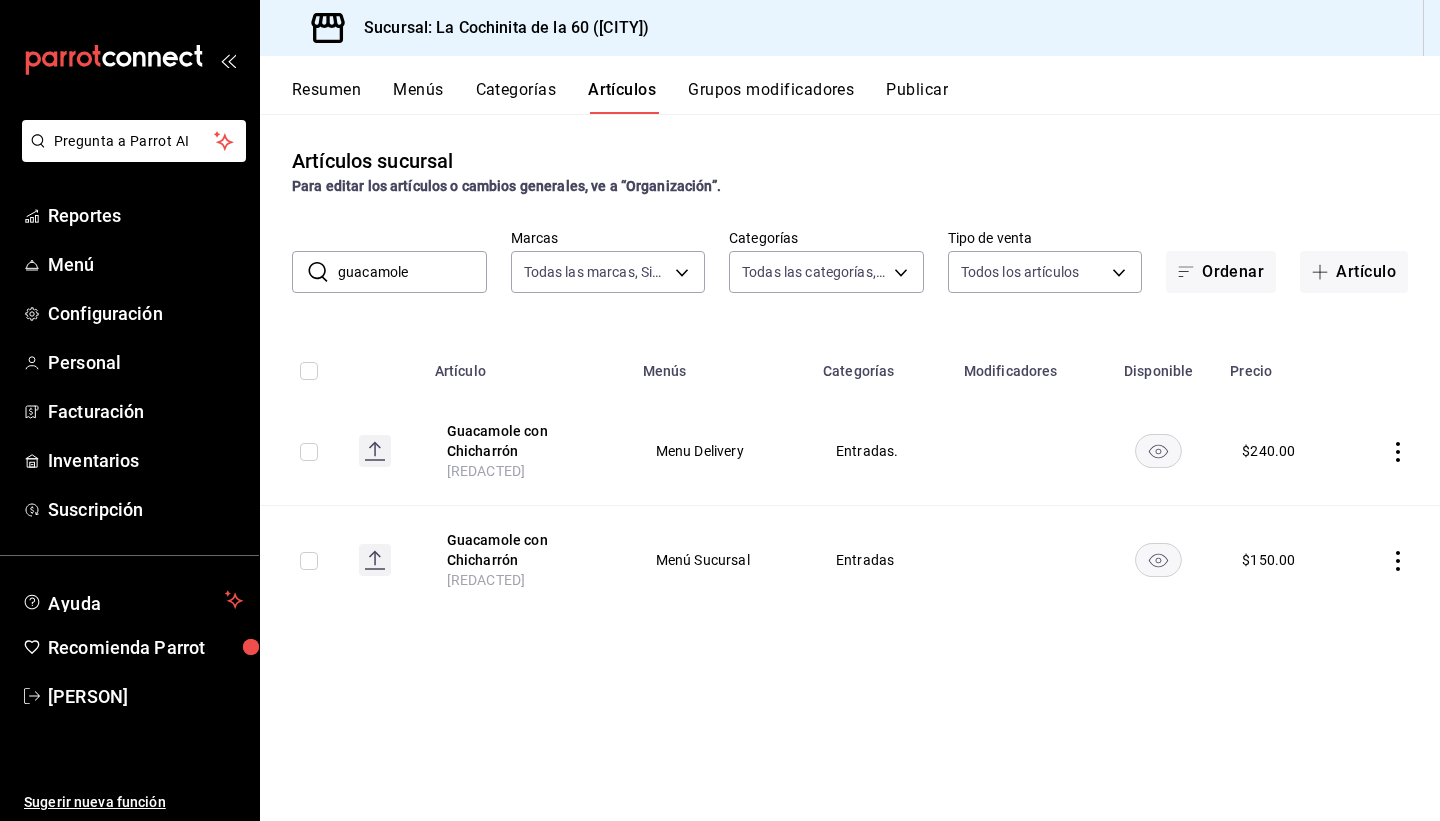 click on "Artículos sucursal Para editar los artículos o cambios generales, ve a “Organización”. ​ guacamole ​ Marcas Todas las marcas, Sin marca [REDACTED] Categorías Todas las categorías, Sin categoría Tipo de venta Todos los artículos ALL Ordenar Artículo Artículo Menús Categorías Modificadores Disponible Precio Guacamole con Chicharrón [REDACTED] Menu Delivery Entradas. $ [REDACTED] Guacamole con Chicharrón [REDACTED] Menú Sucursal Entradas $ [REDACTED]" at bounding box center [850, 467] 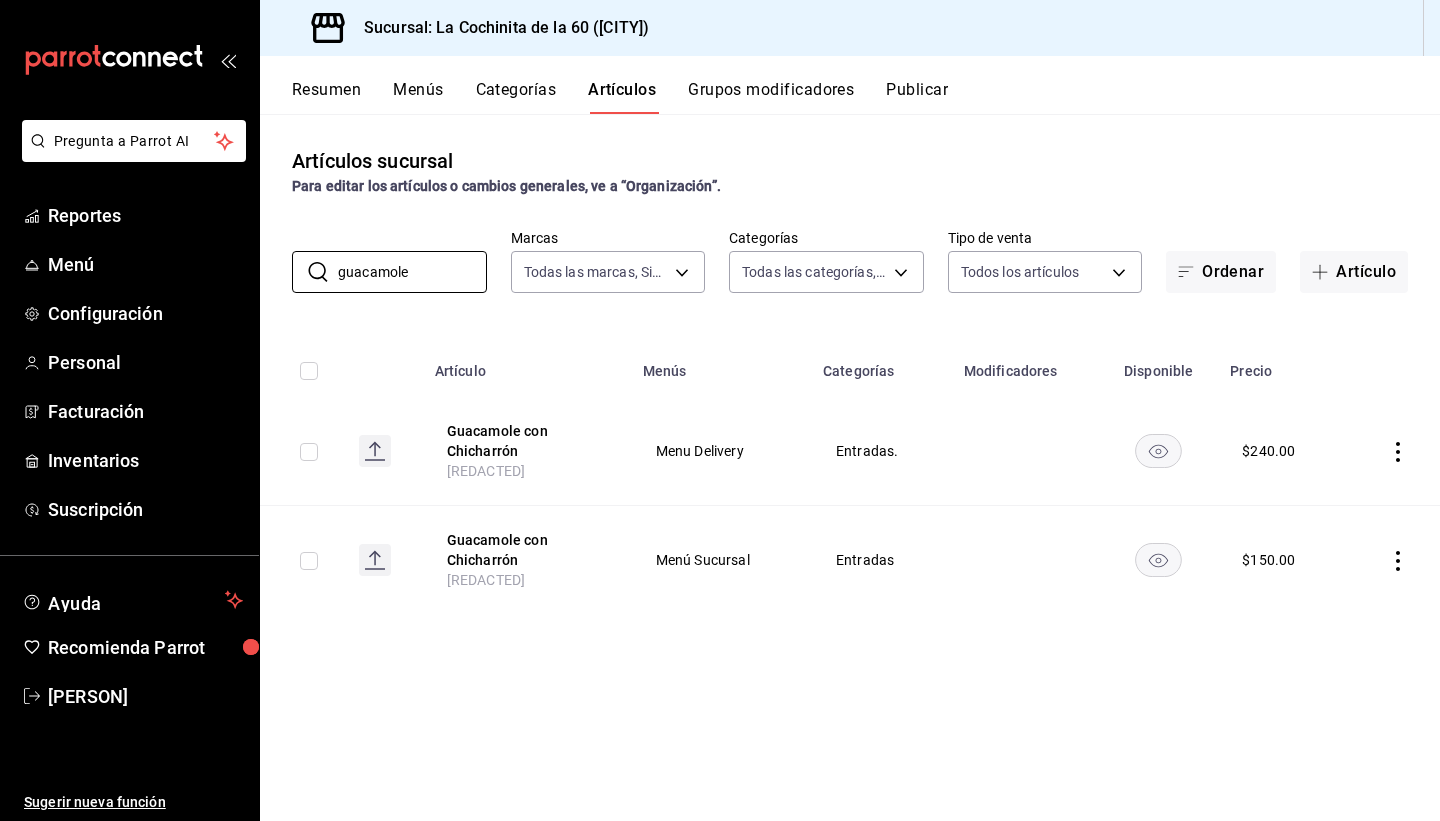 drag, startPoint x: 425, startPoint y: 273, endPoint x: 193, endPoint y: 239, distance: 234.47815 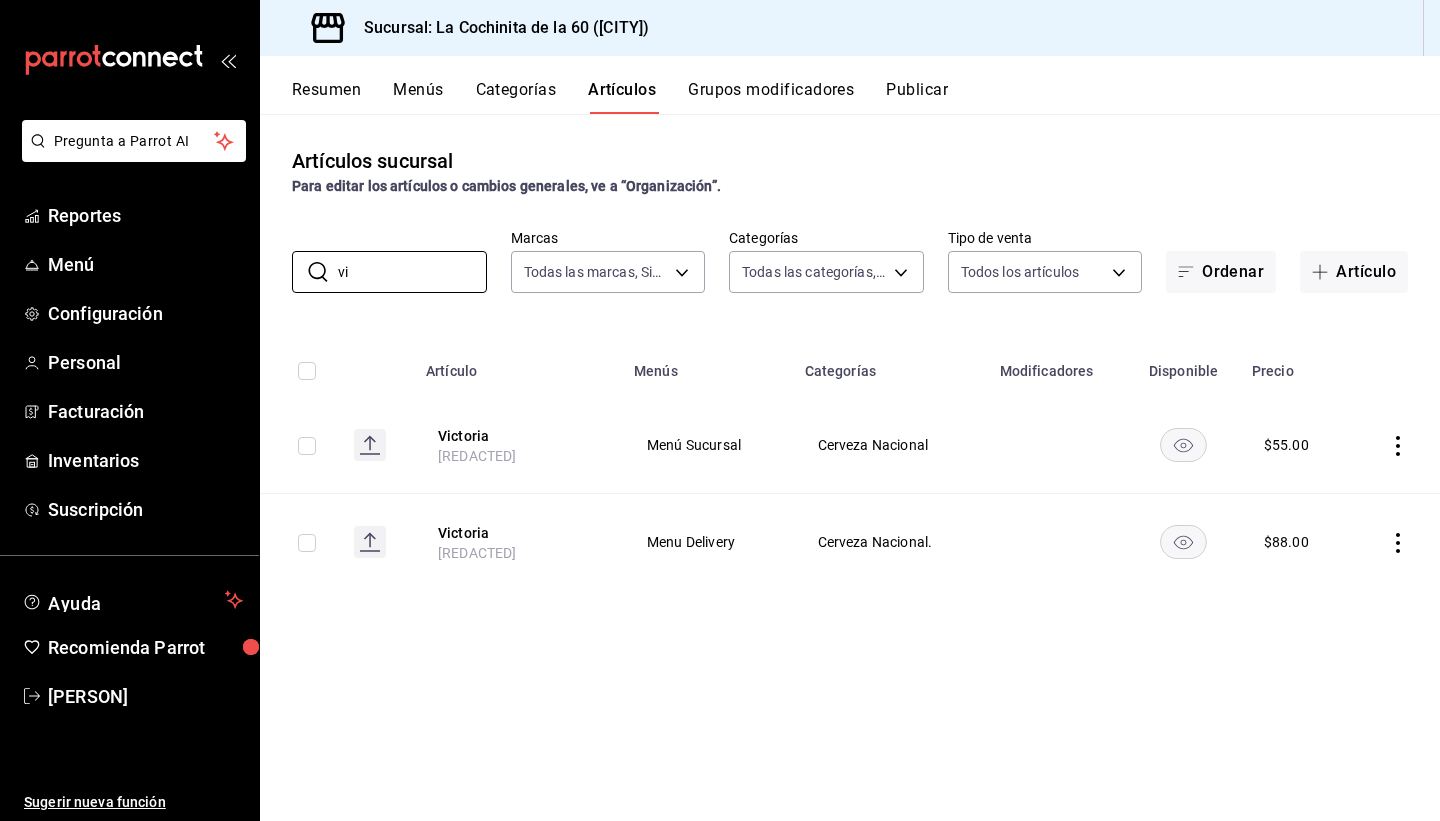 type on "v" 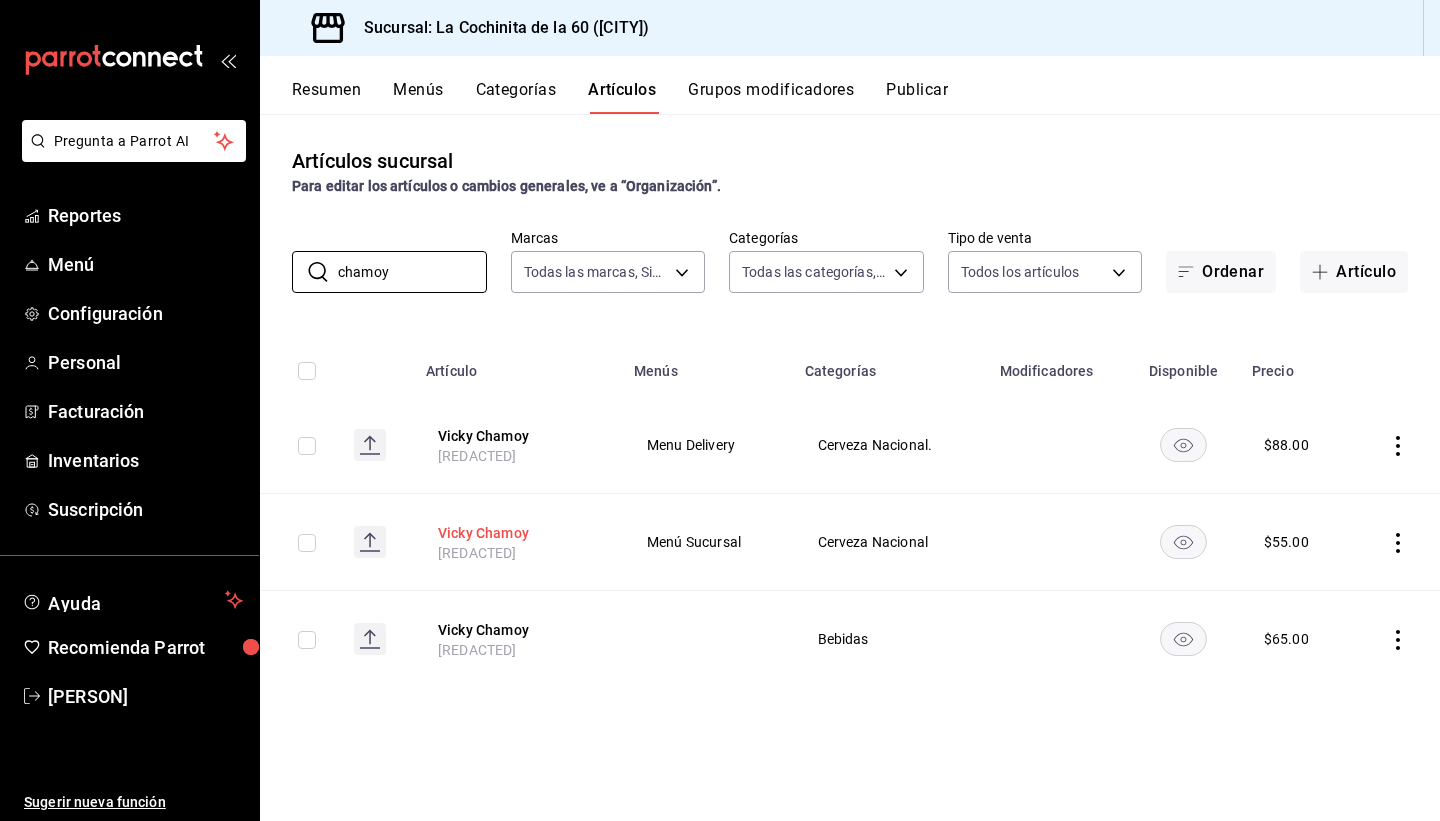 type on "chamoy" 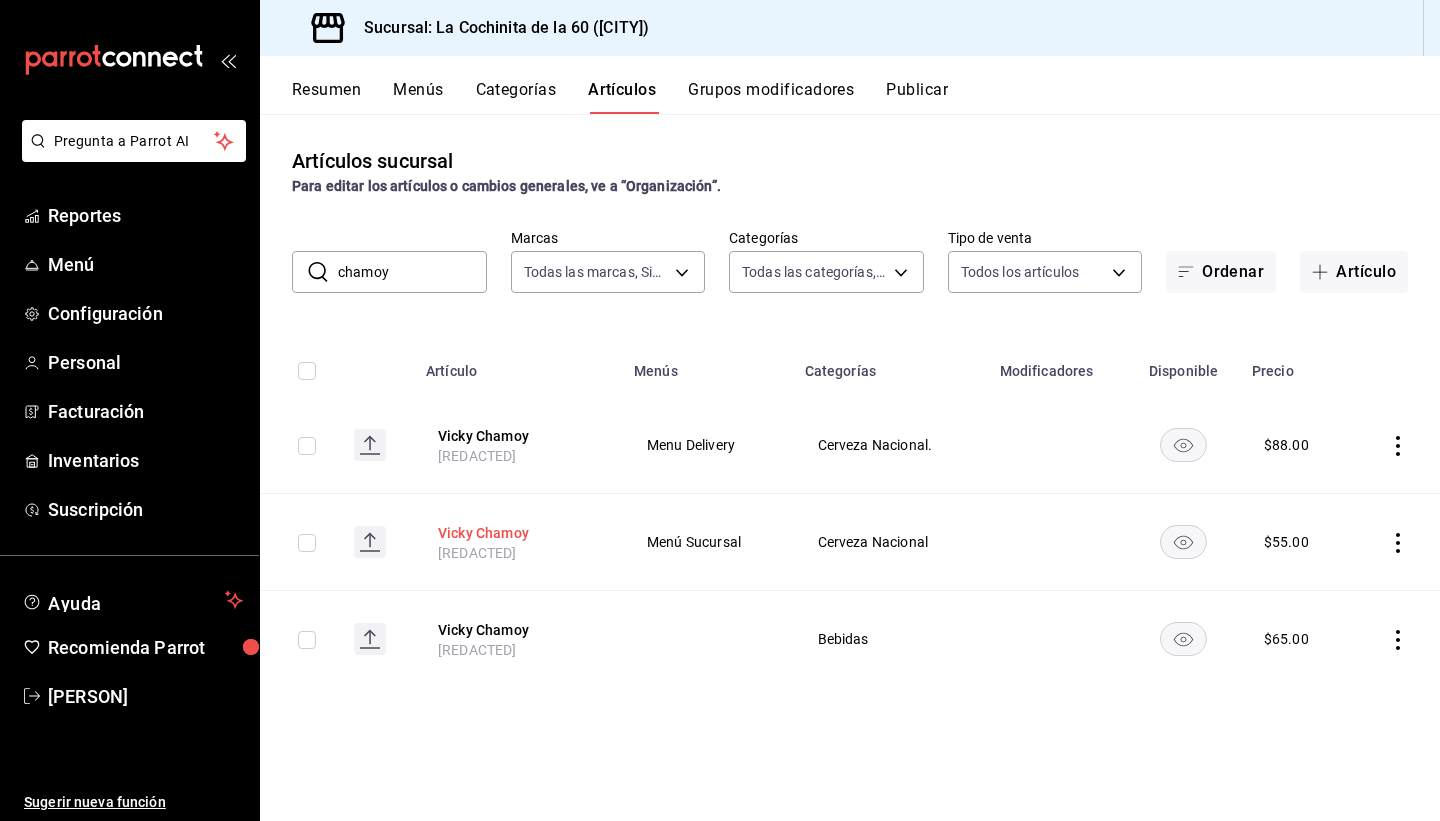 click on "Vicky Chamoy" at bounding box center (518, 533) 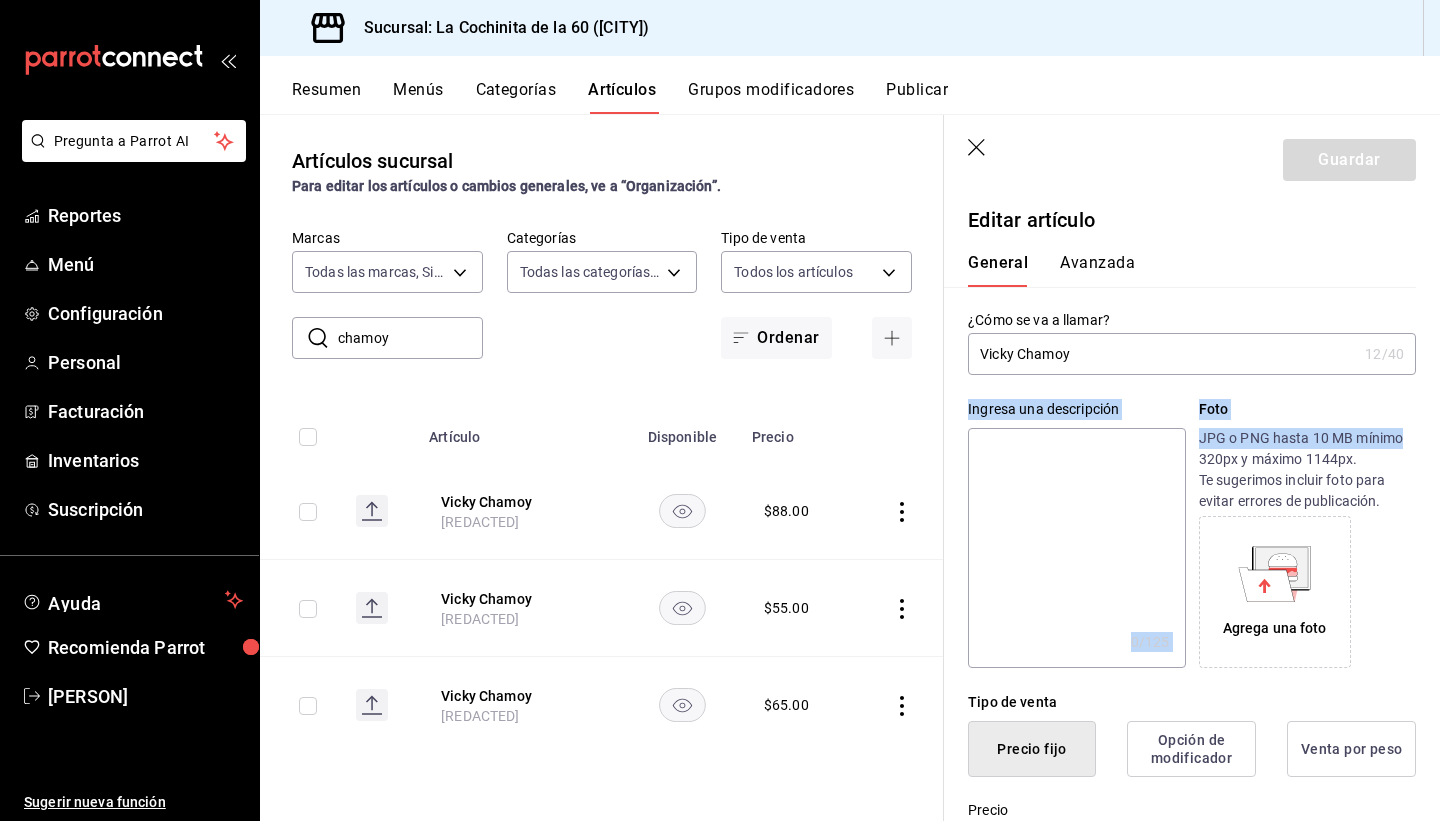 drag, startPoint x: 1435, startPoint y: 361, endPoint x: 1439, endPoint y: 446, distance: 85.09406 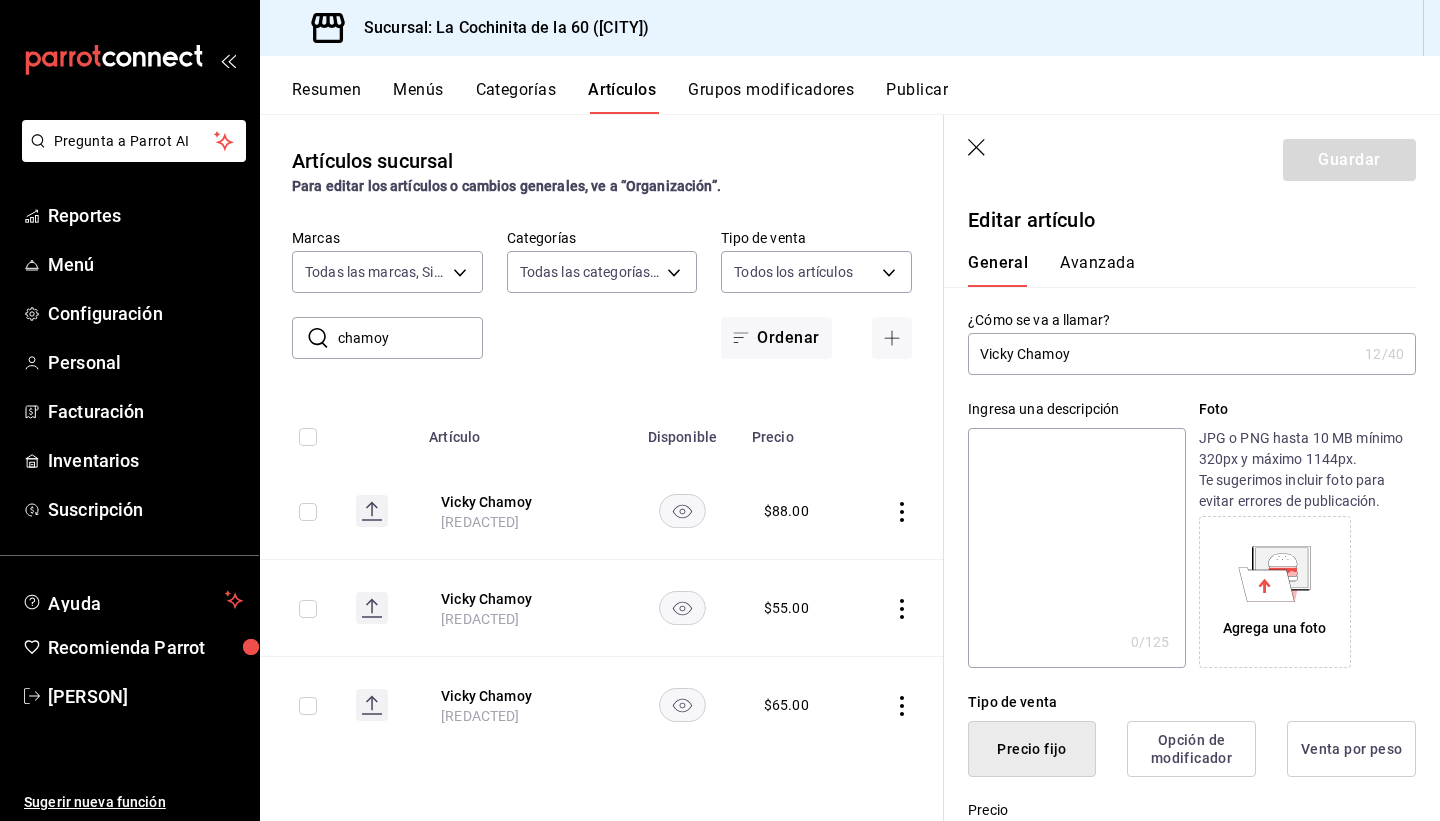 click on "Agrega una foto" at bounding box center (1307, 592) 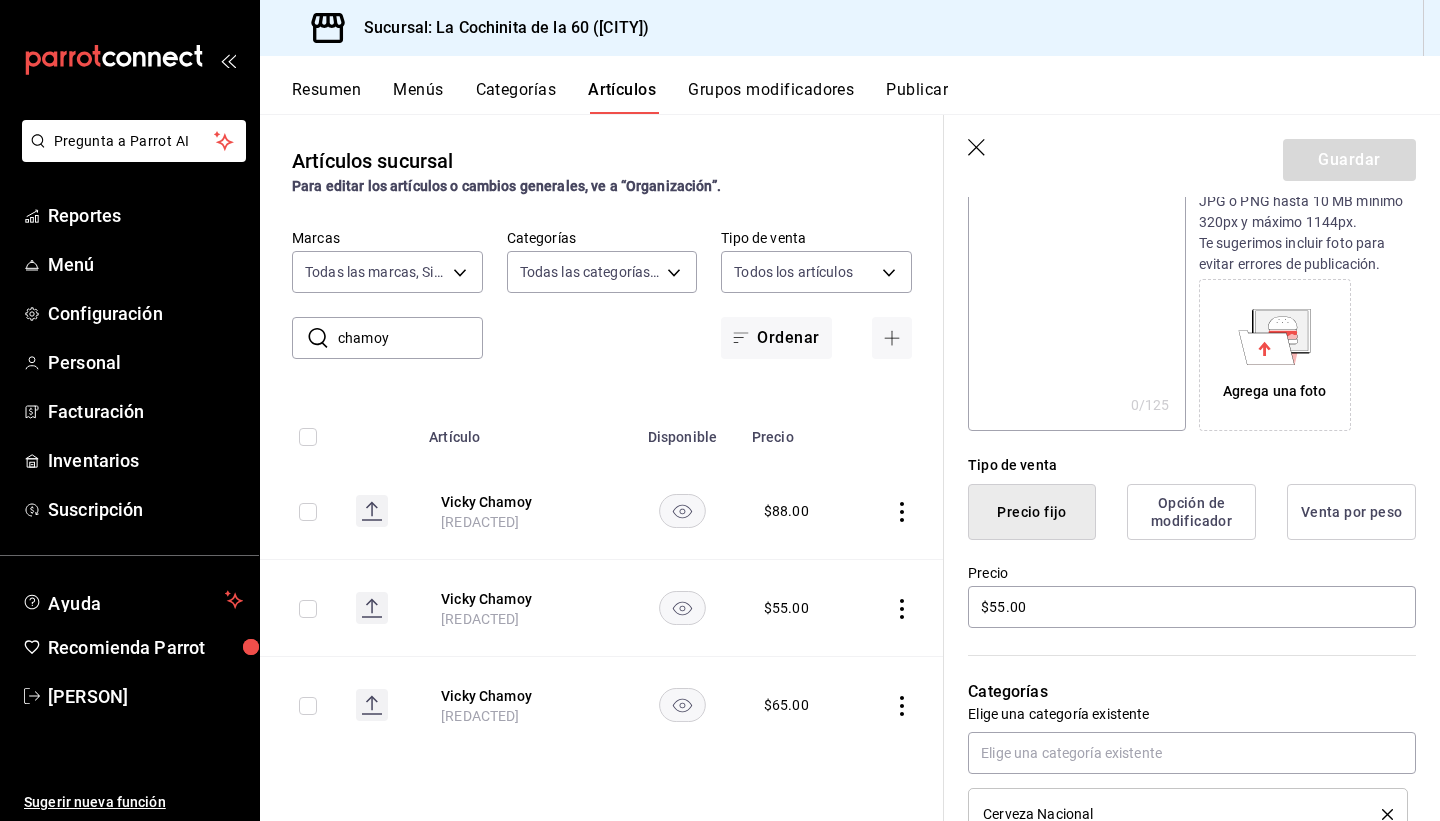 scroll, scrollTop: 280, scrollLeft: 0, axis: vertical 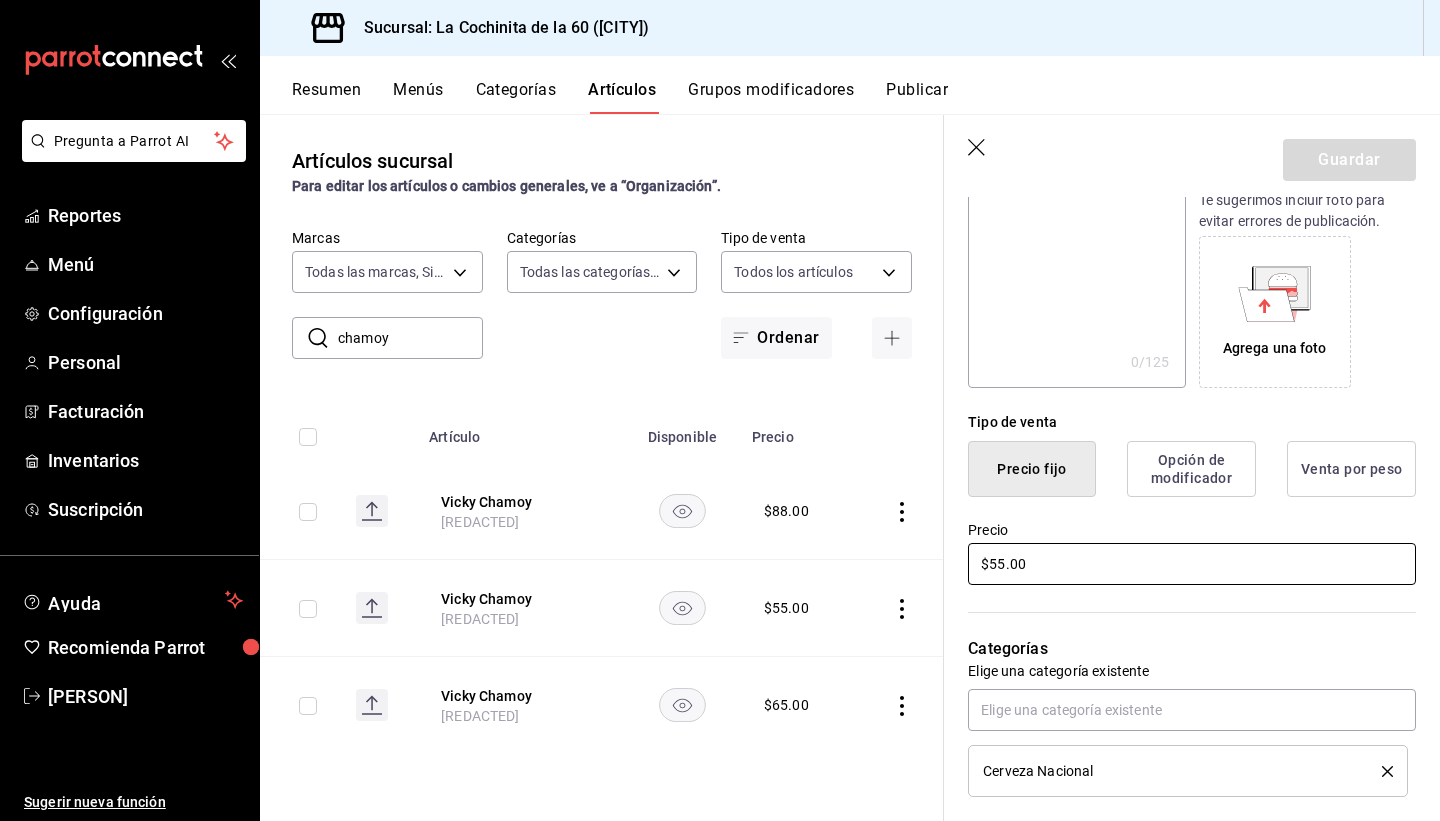click on "$55.00" at bounding box center [1192, 564] 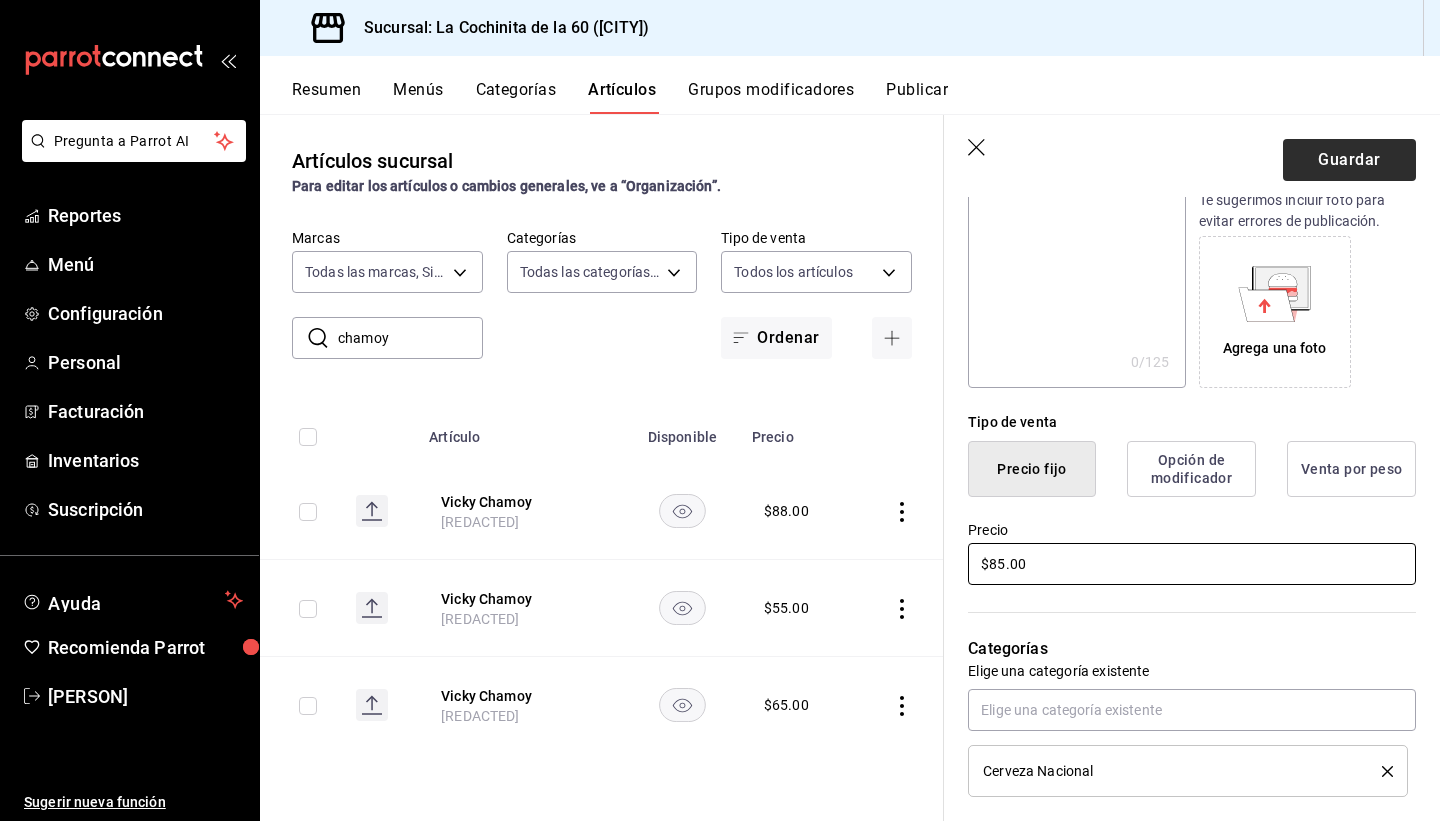 type on "$85.00" 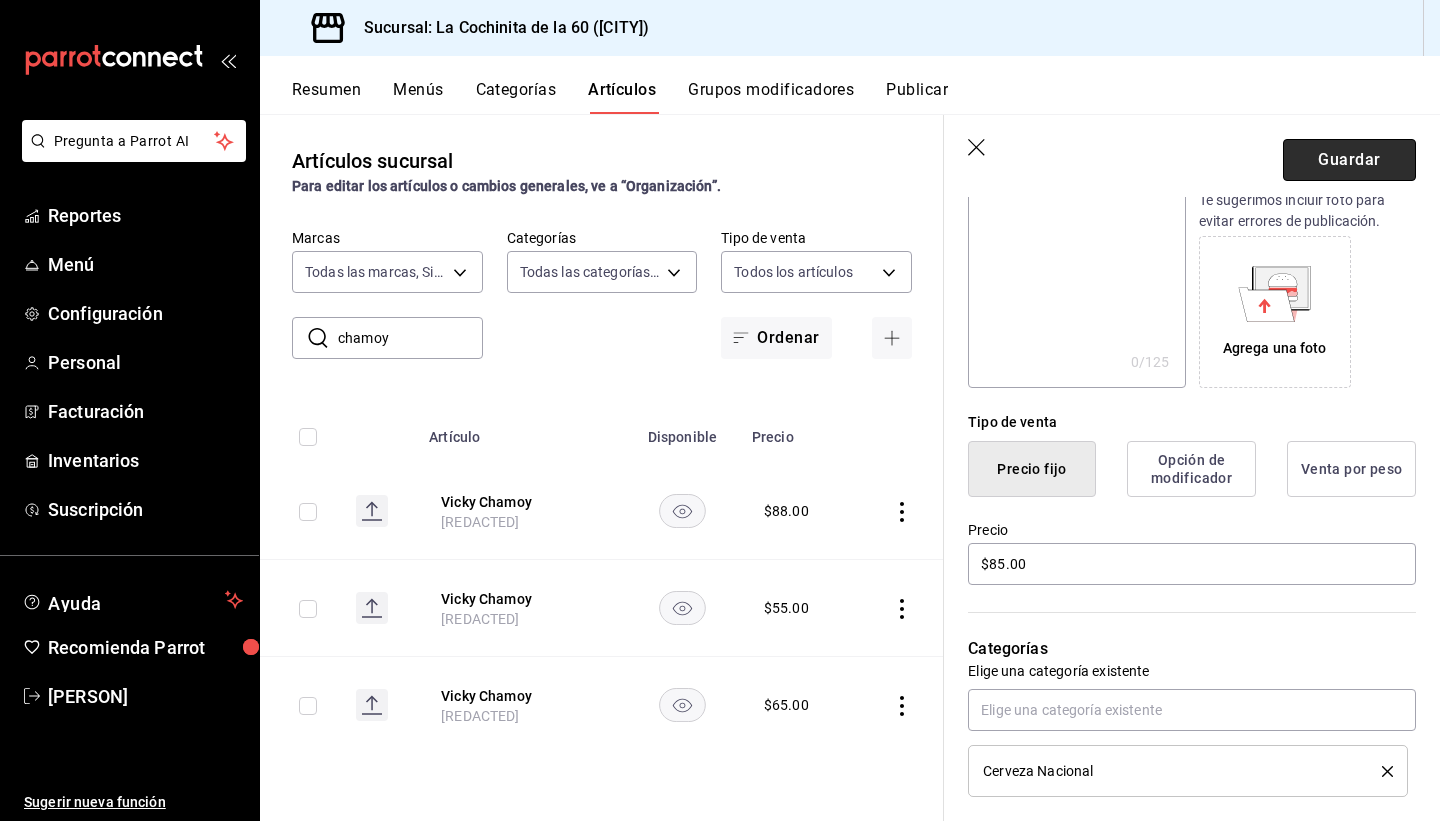click on "Guardar" at bounding box center (1349, 160) 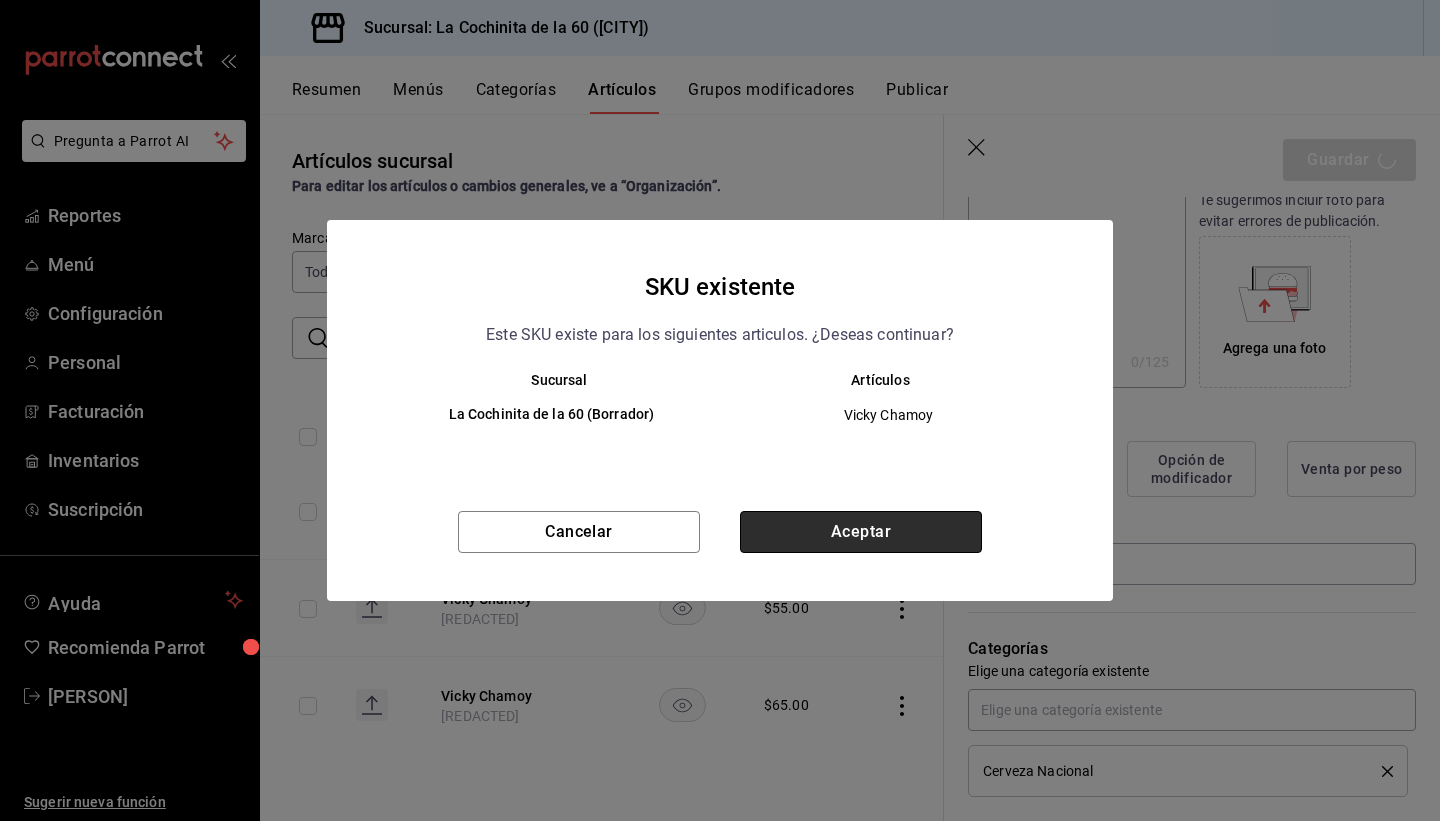click on "Aceptar" at bounding box center (861, 532) 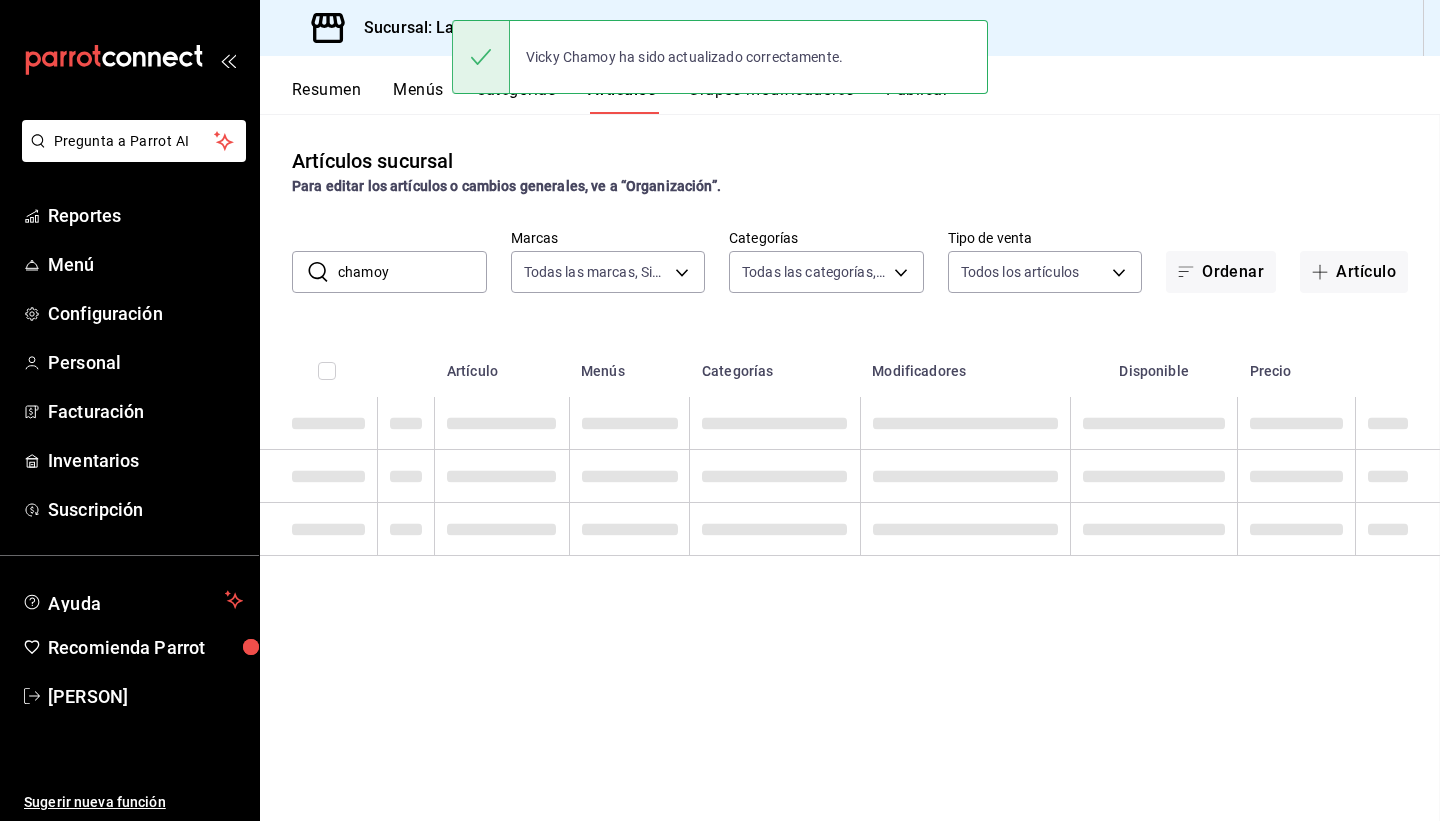 scroll, scrollTop: 0, scrollLeft: 0, axis: both 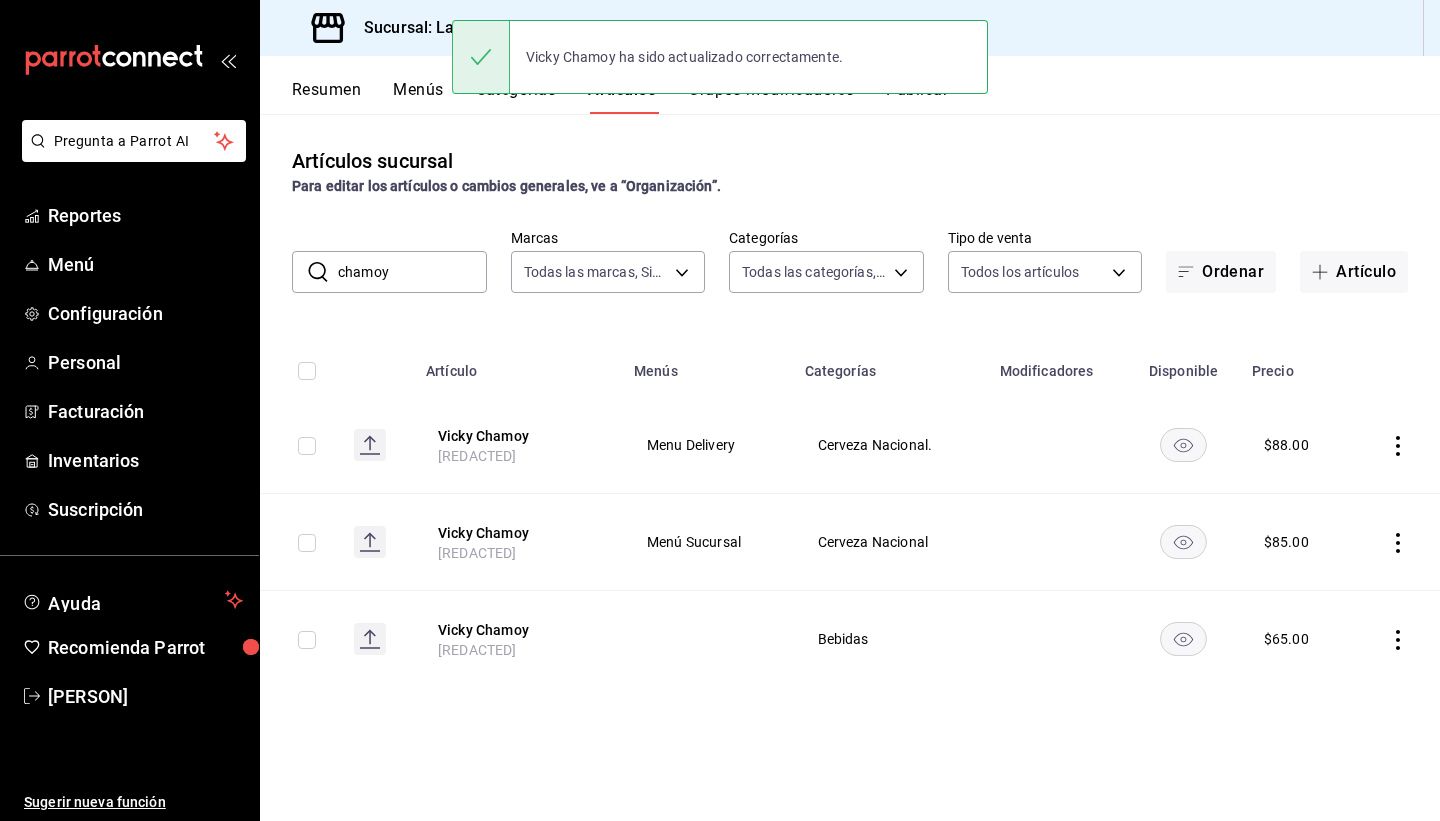 click on "Resumen Menús Categorías Artículos Grupos modificadores Publicar" at bounding box center (866, 97) 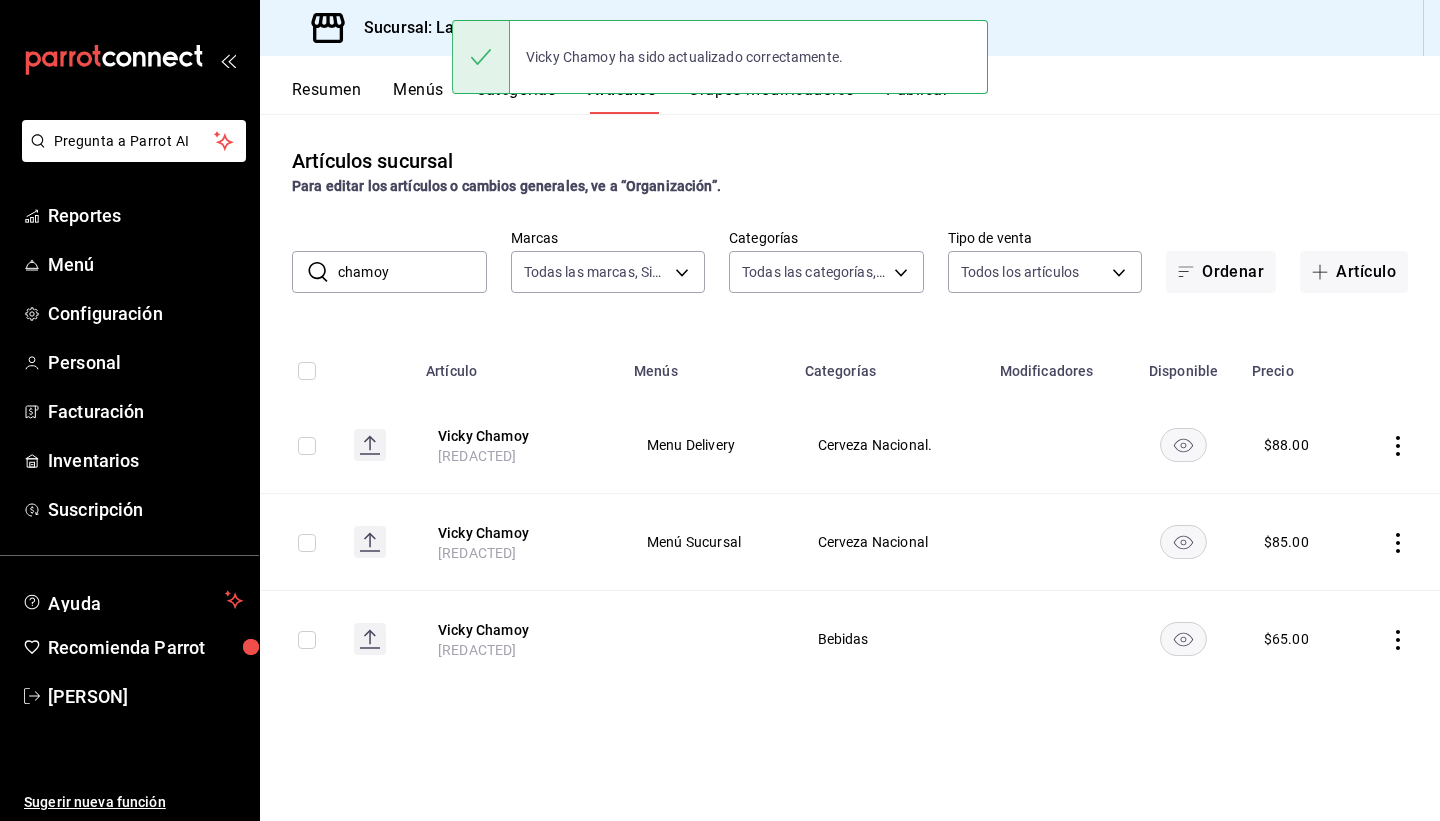 click on "Artículos sucursal Para editar los artículos o cambios generales, ve a “Organización”. ​ chamoy ​ Marcas Todas las marcas, Sin marca [REDACTED] Categorías Todas las categorías, Sin categoría Tipo de venta Todos los artículos ALL Ordenar Artículo Artículo Menús Categorías Modificadores Disponible Precio Vicky Chamoy [REDACTED] Menu Delivery Cerveza Nacional. $ [REDACTED] Vicky Chamoy [REDACTED] Menú Sucursal Cerveza Nacional $ [REDACTED] Vicky Chamoy [REDACTED] Bebidas $ [REDACTED]" at bounding box center [850, 467] 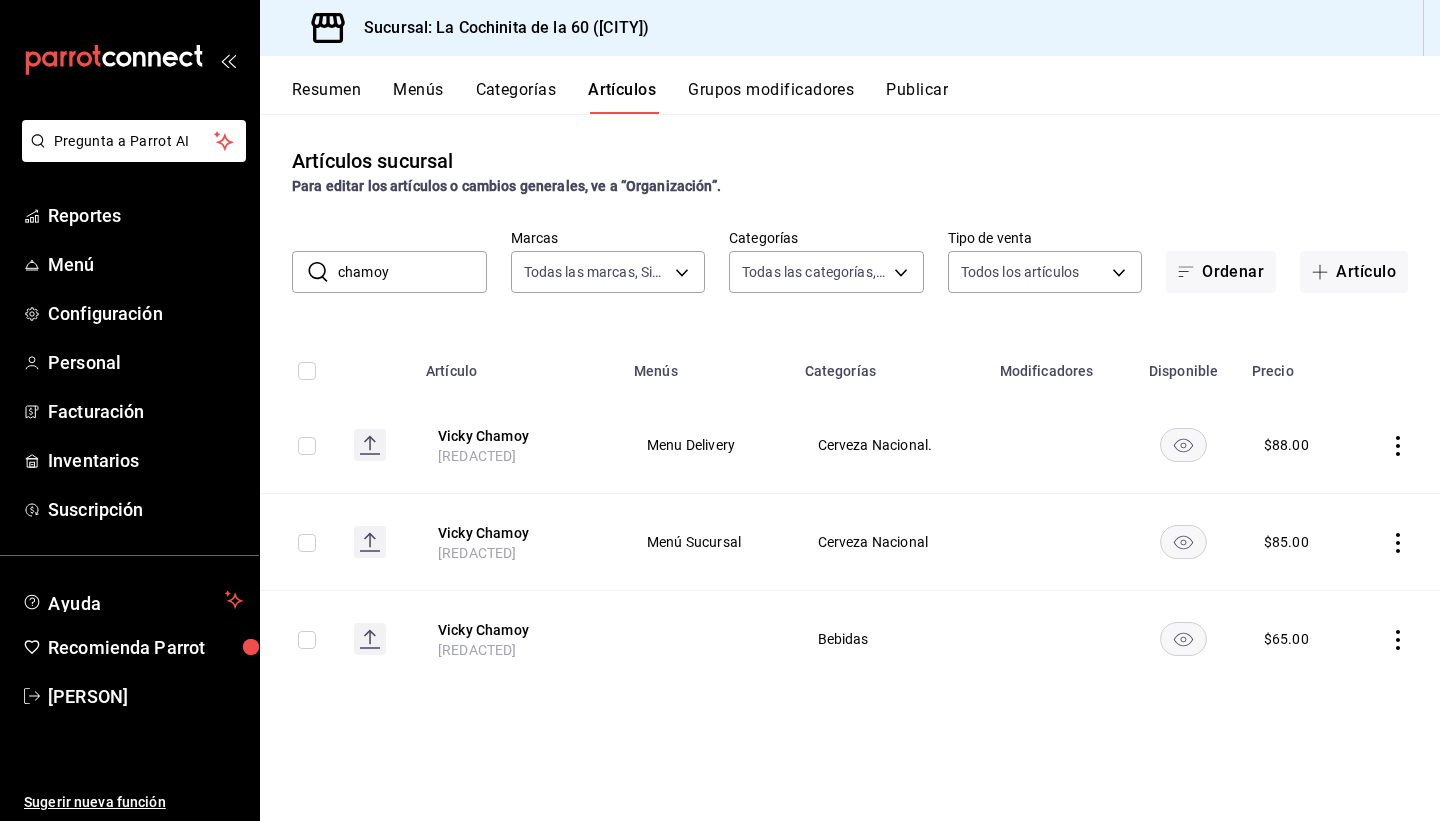click on "Publicar" at bounding box center [917, 97] 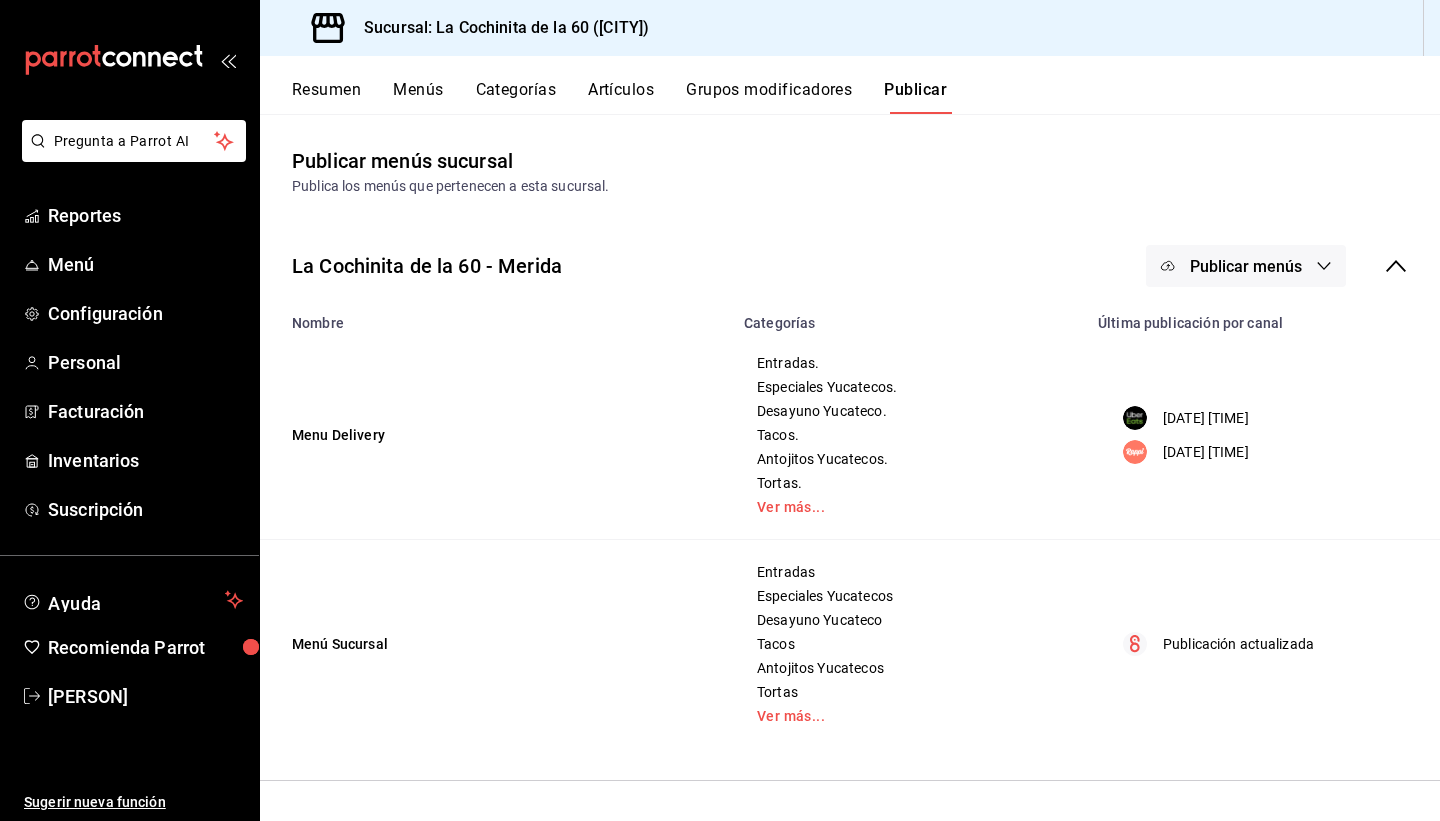 click on "Publicar menús" at bounding box center [1246, 266] 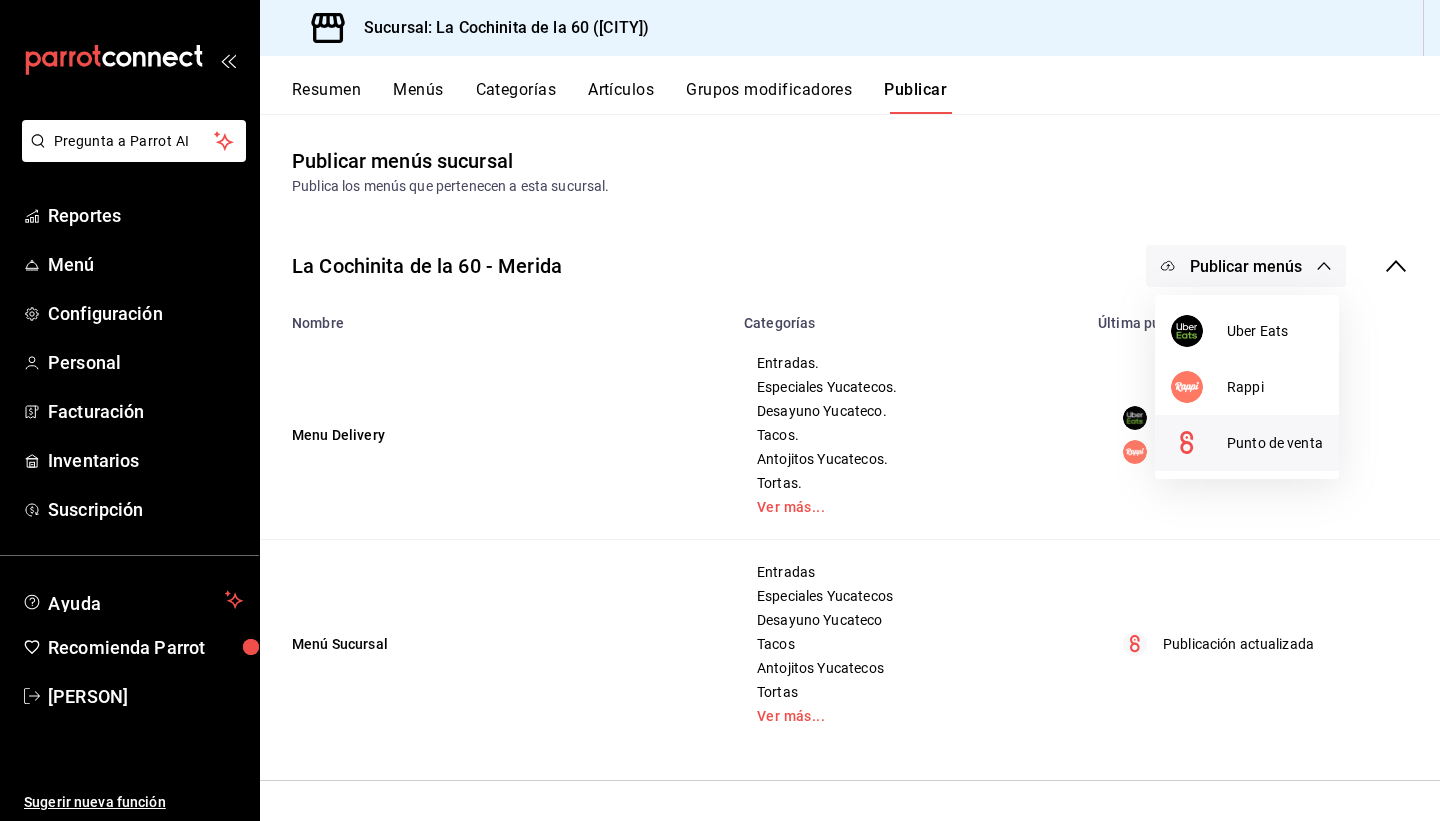 click on "Punto de venta" at bounding box center [1275, 443] 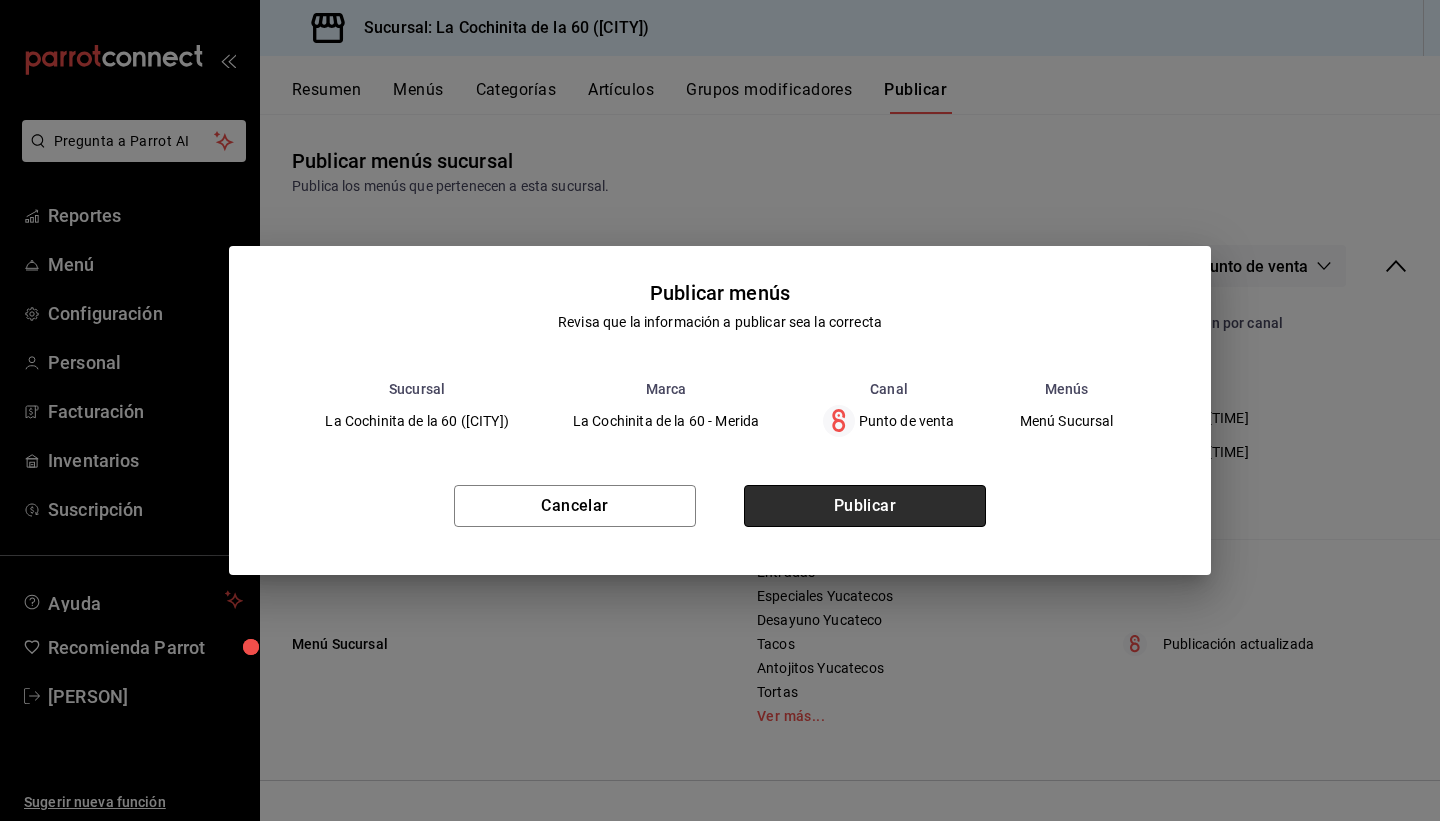 click on "Publicar" at bounding box center [865, 506] 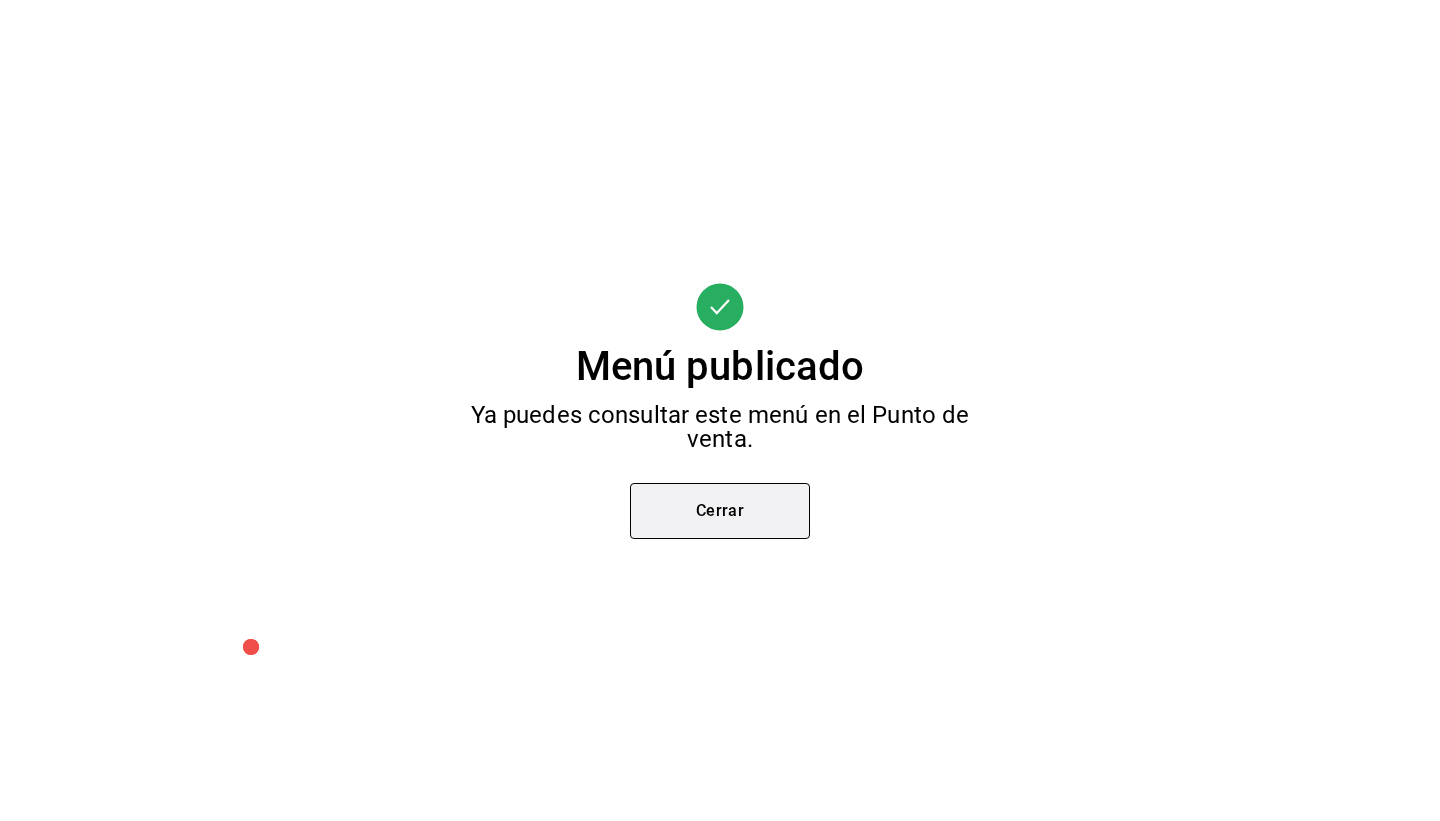 click on "Cerrar" at bounding box center (720, 511) 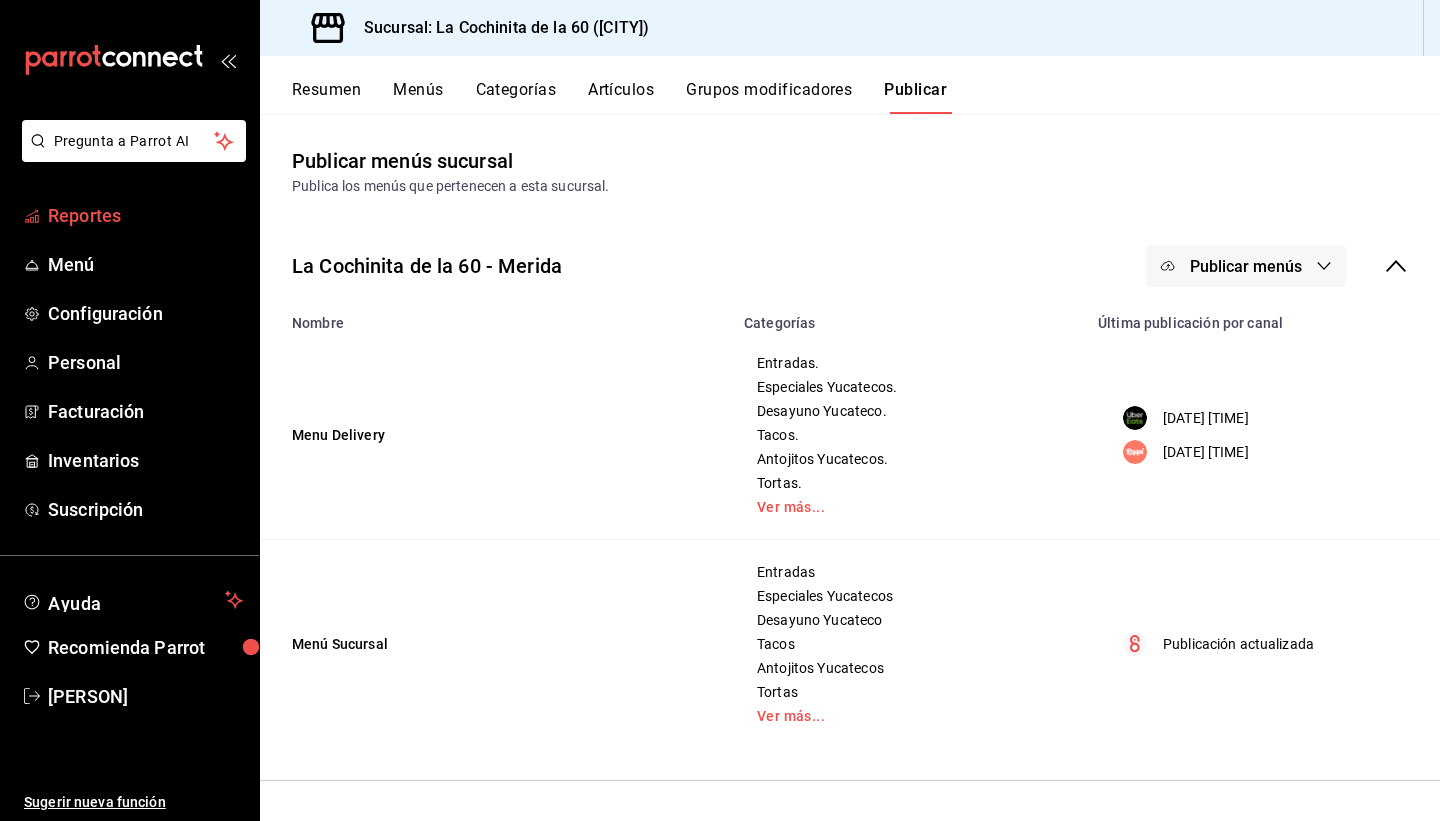 click on "Reportes" at bounding box center (145, 215) 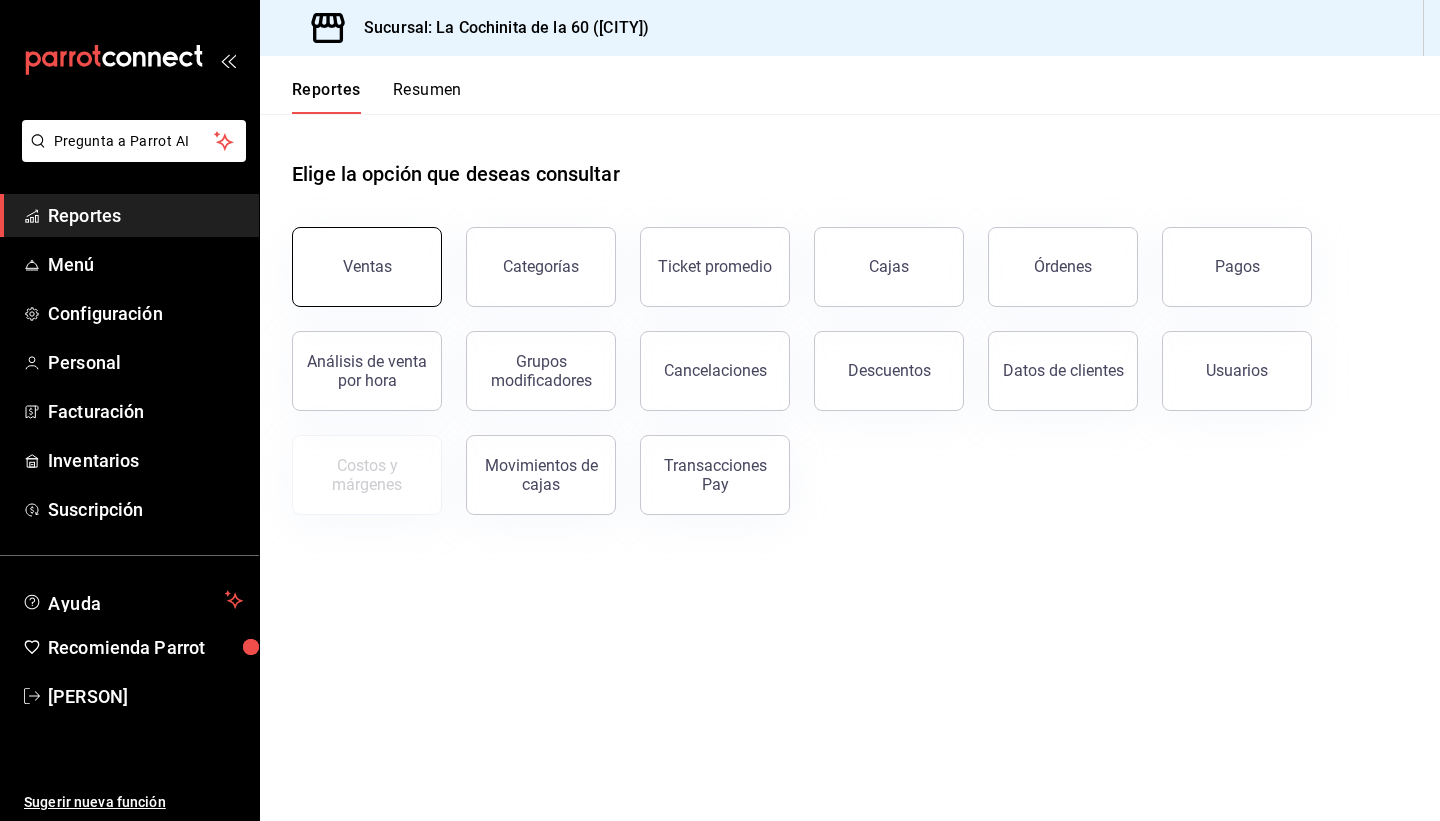 click on "Ventas" at bounding box center (367, 267) 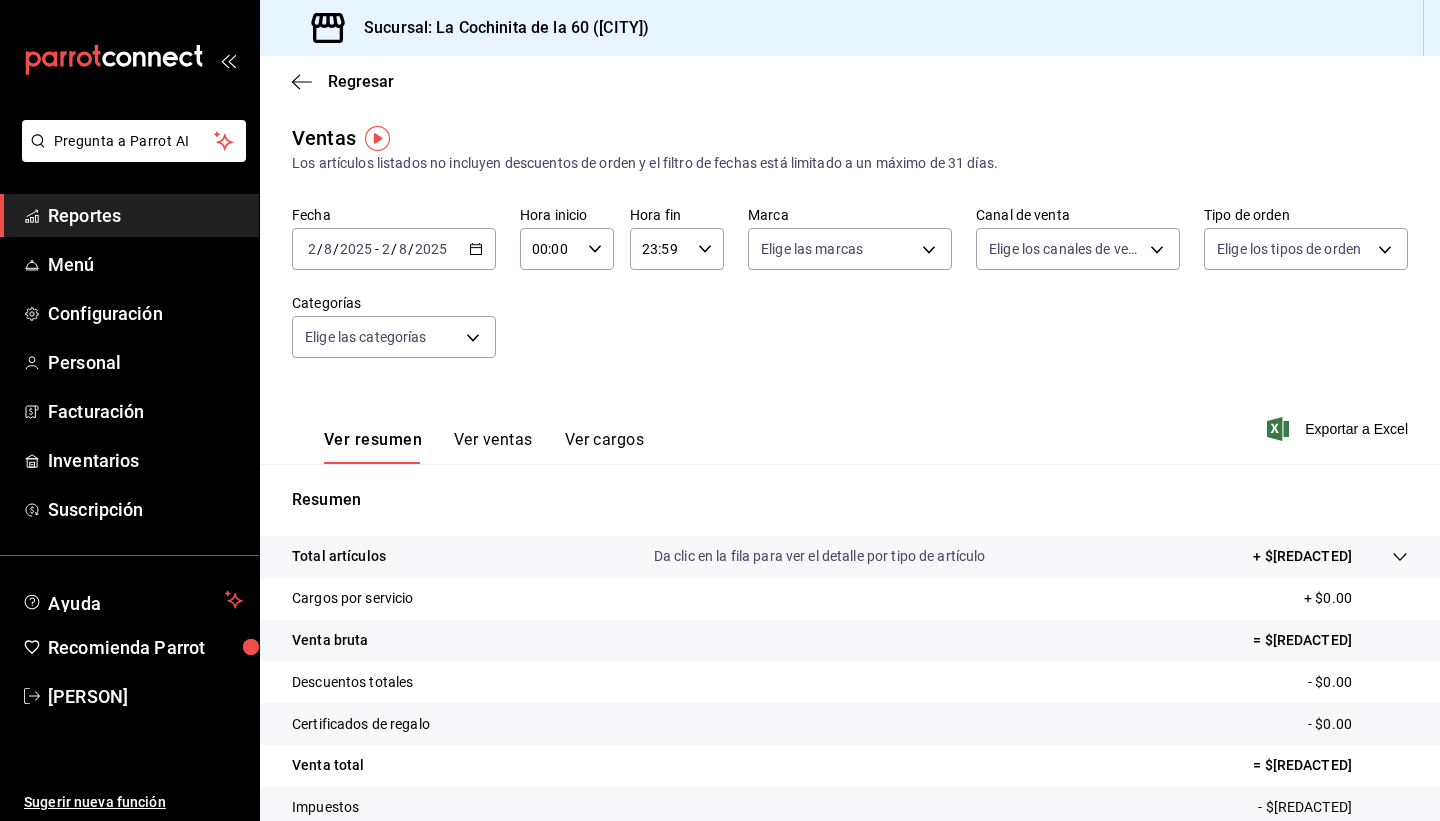 click on "Reportes" at bounding box center (145, 215) 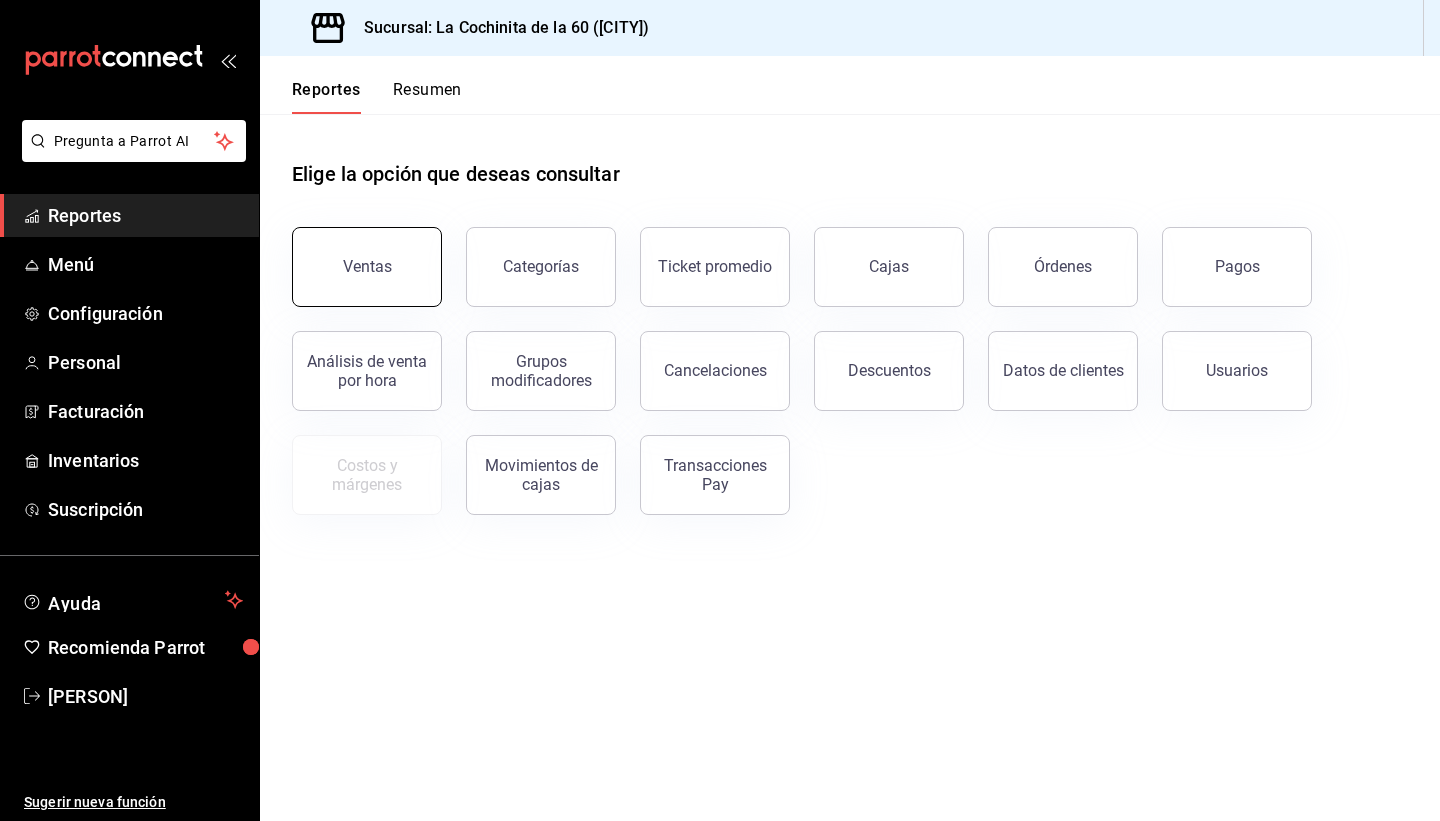 click on "Ventas" at bounding box center [367, 267] 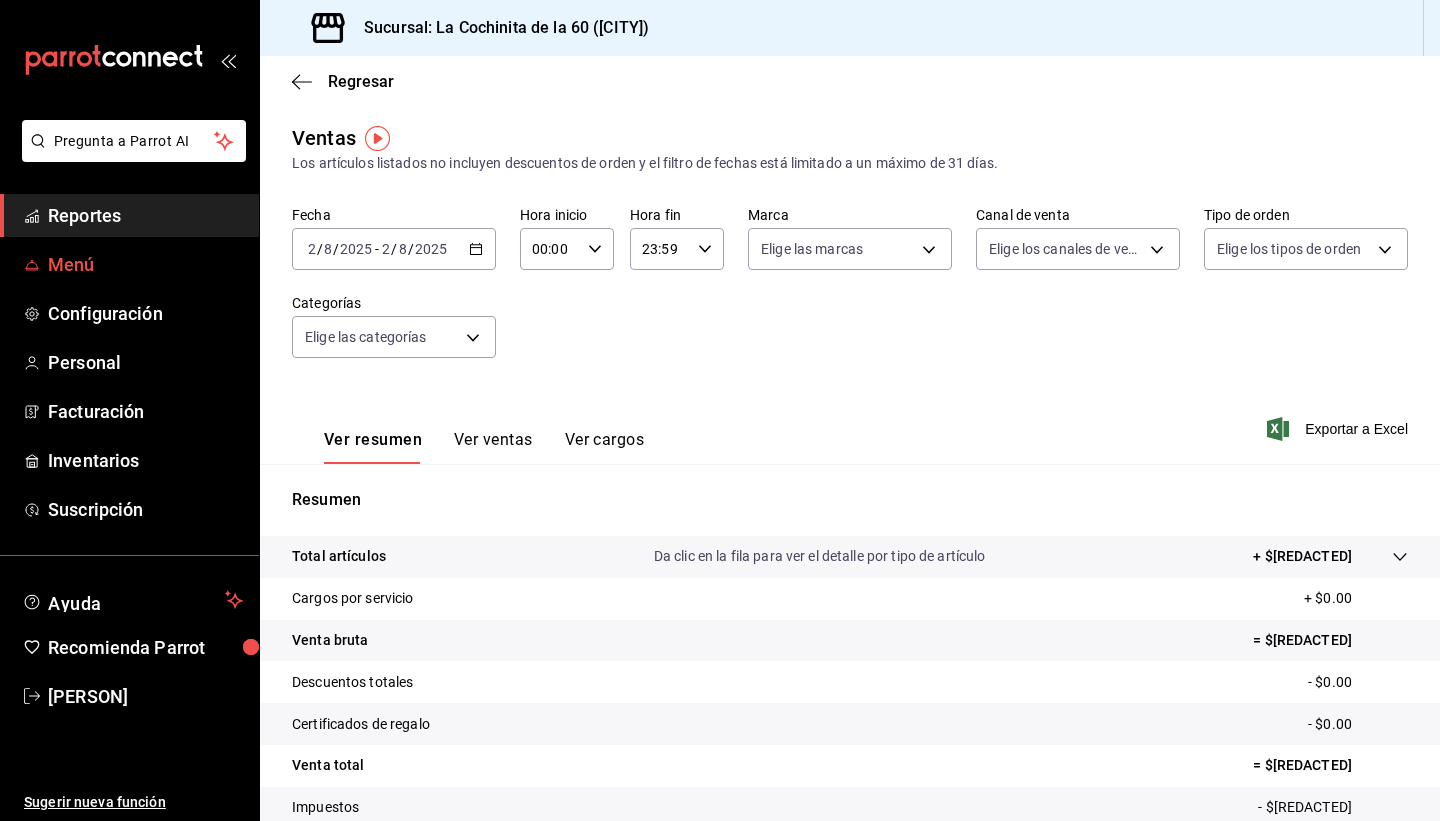click on "Menú" at bounding box center [145, 264] 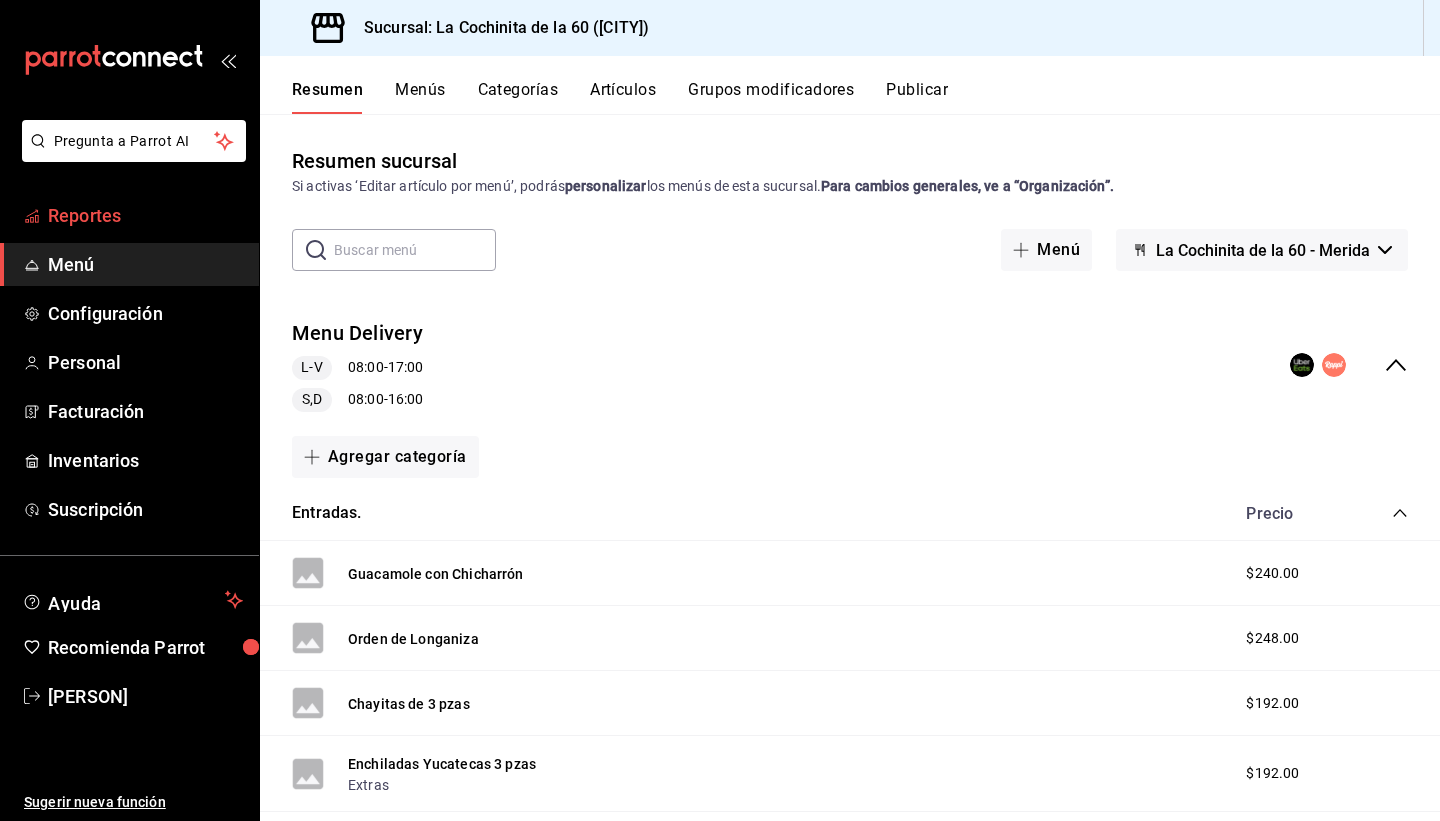 click on "Reportes" at bounding box center (145, 215) 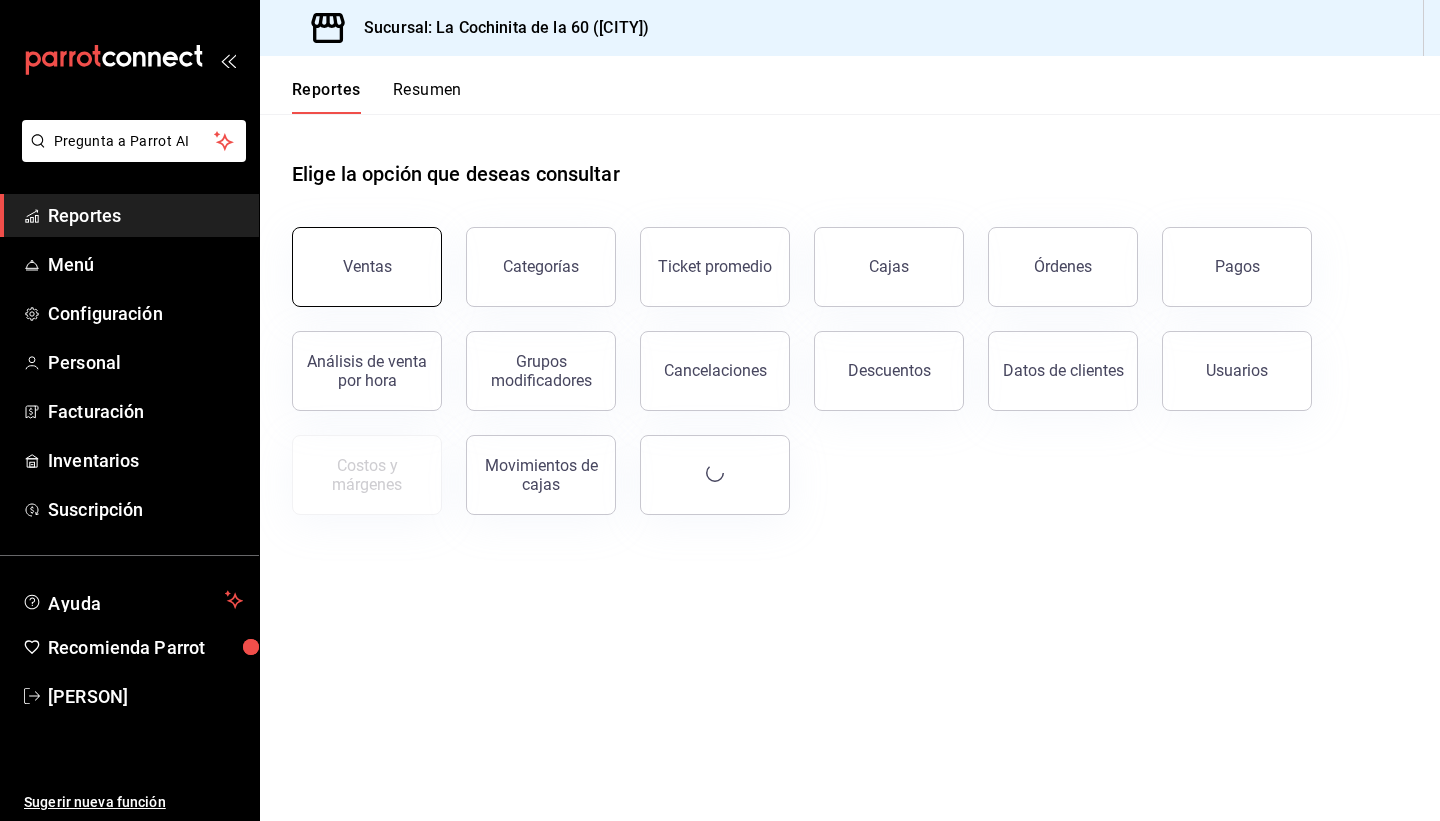 click on "Ventas" at bounding box center [367, 267] 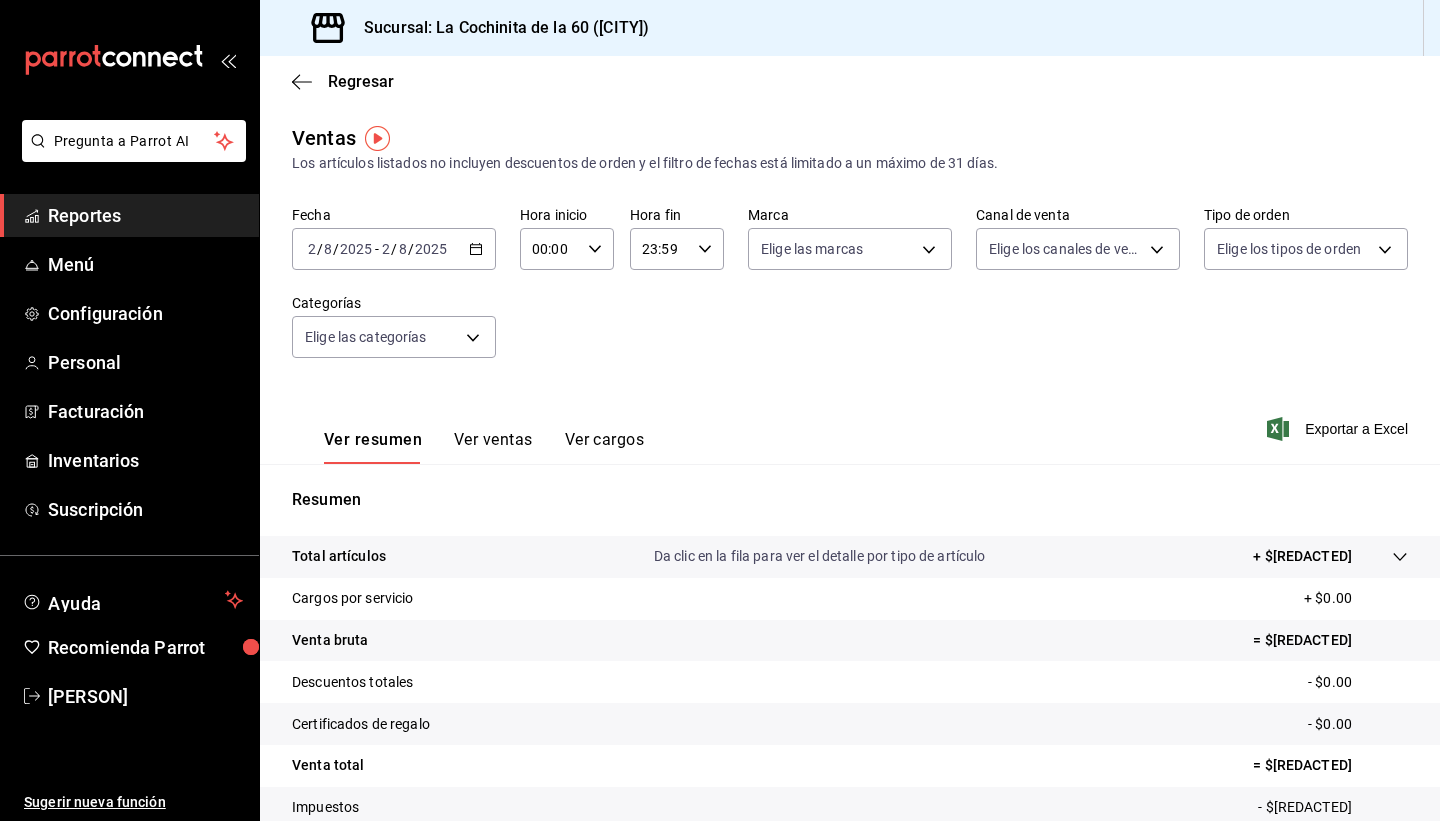 click on "Reportes" at bounding box center [145, 215] 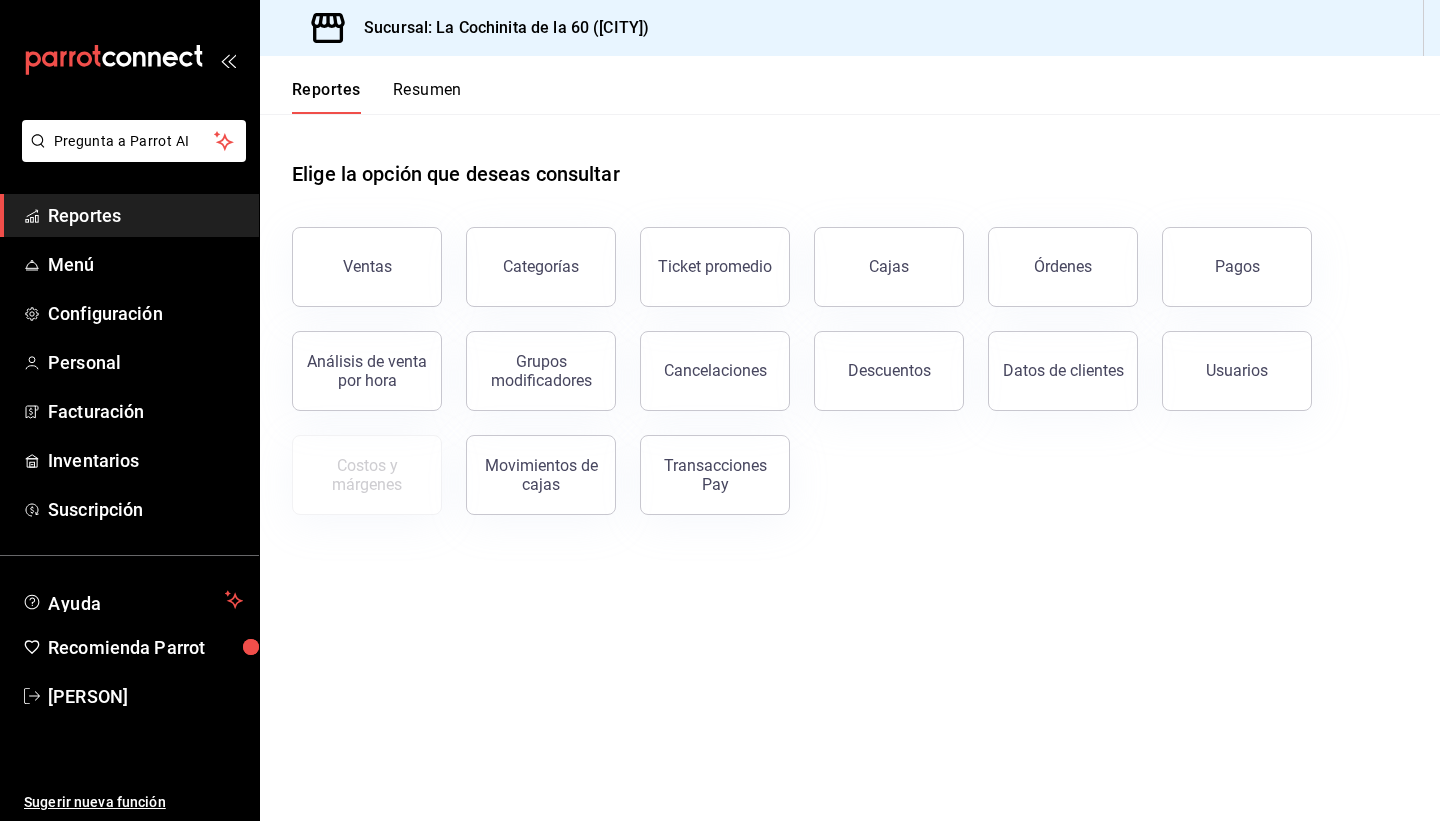 click on "Reportes" at bounding box center [145, 215] 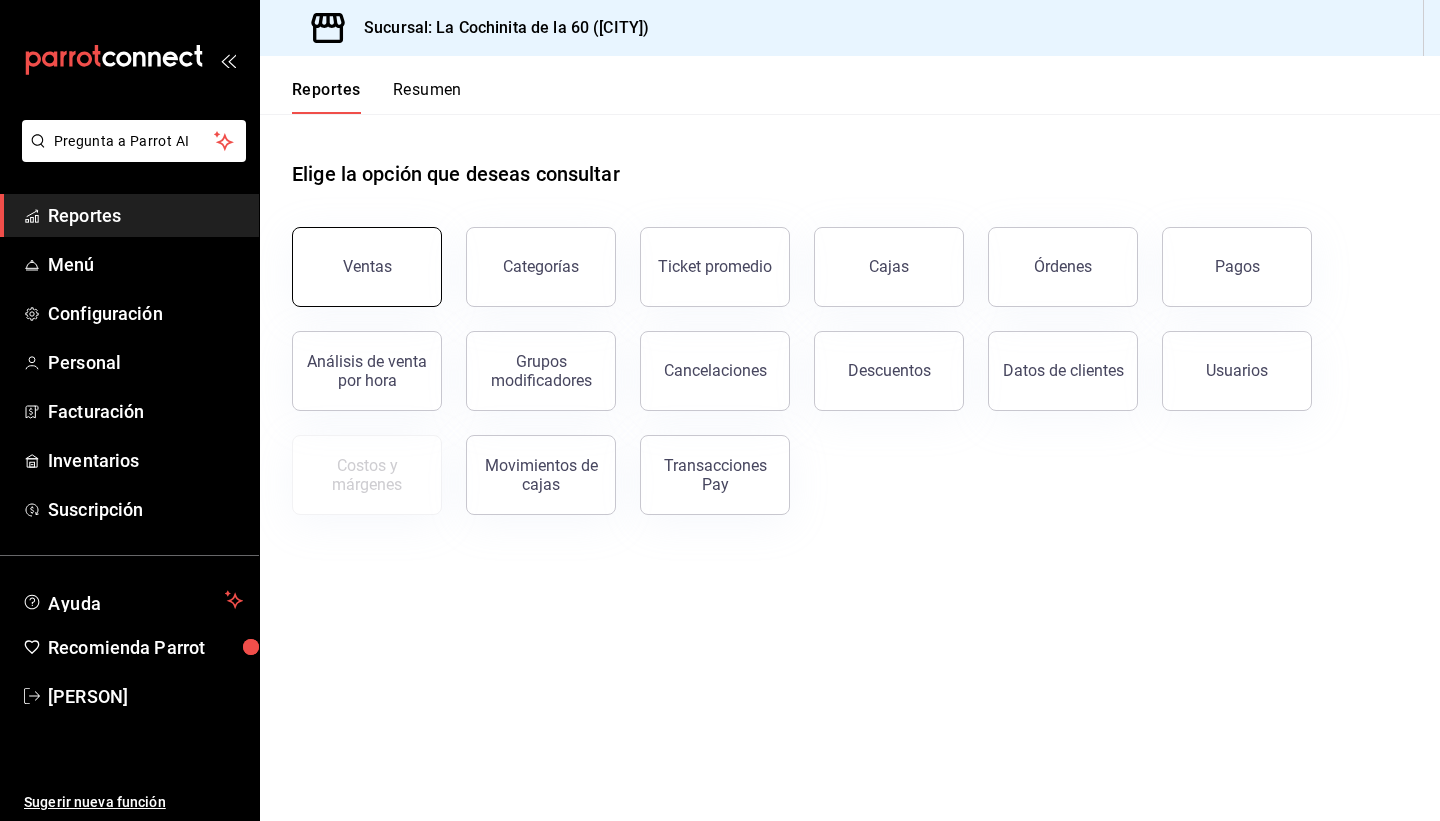 click on "Ventas" at bounding box center (367, 267) 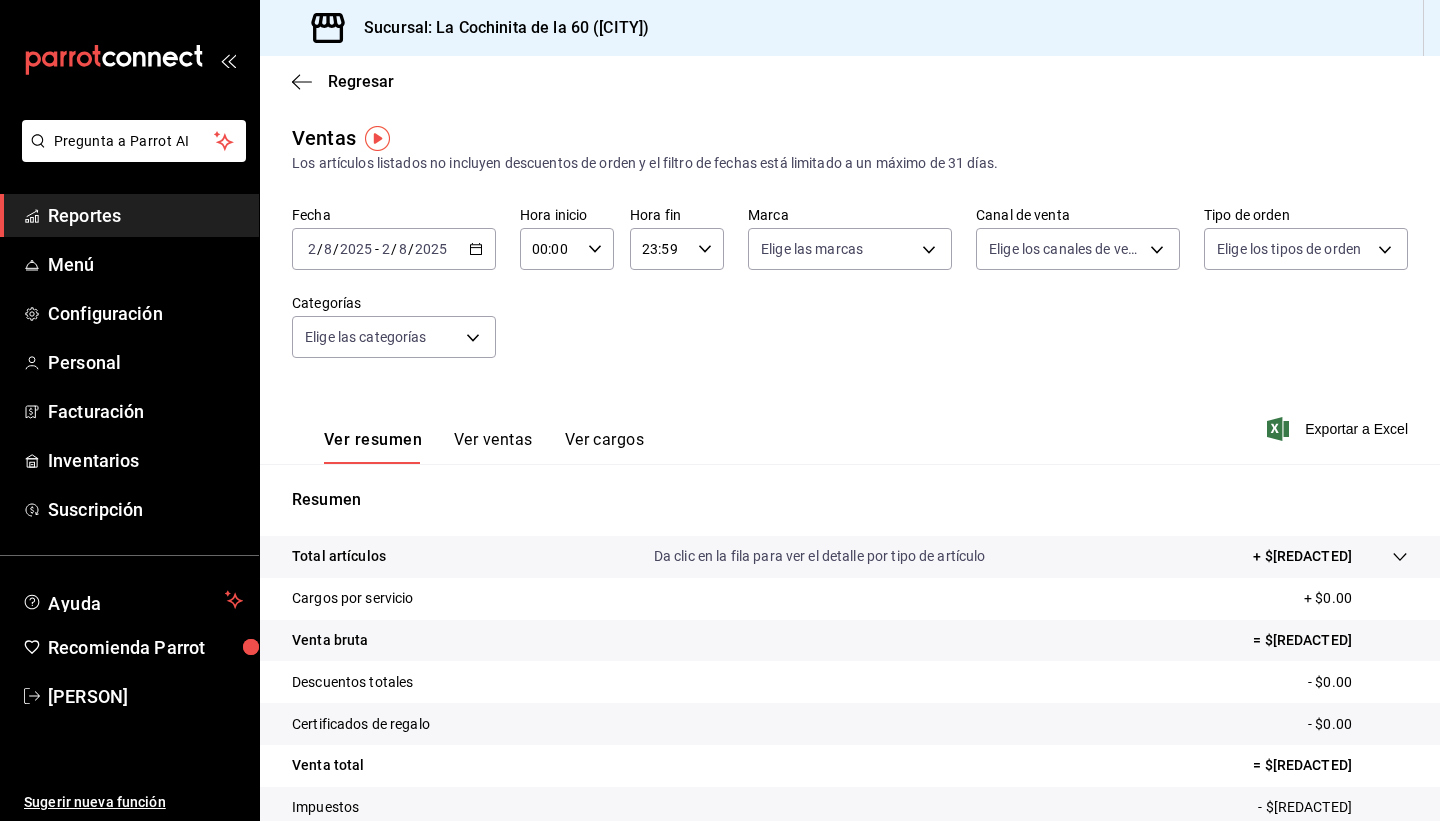click on "Reportes" at bounding box center [145, 215] 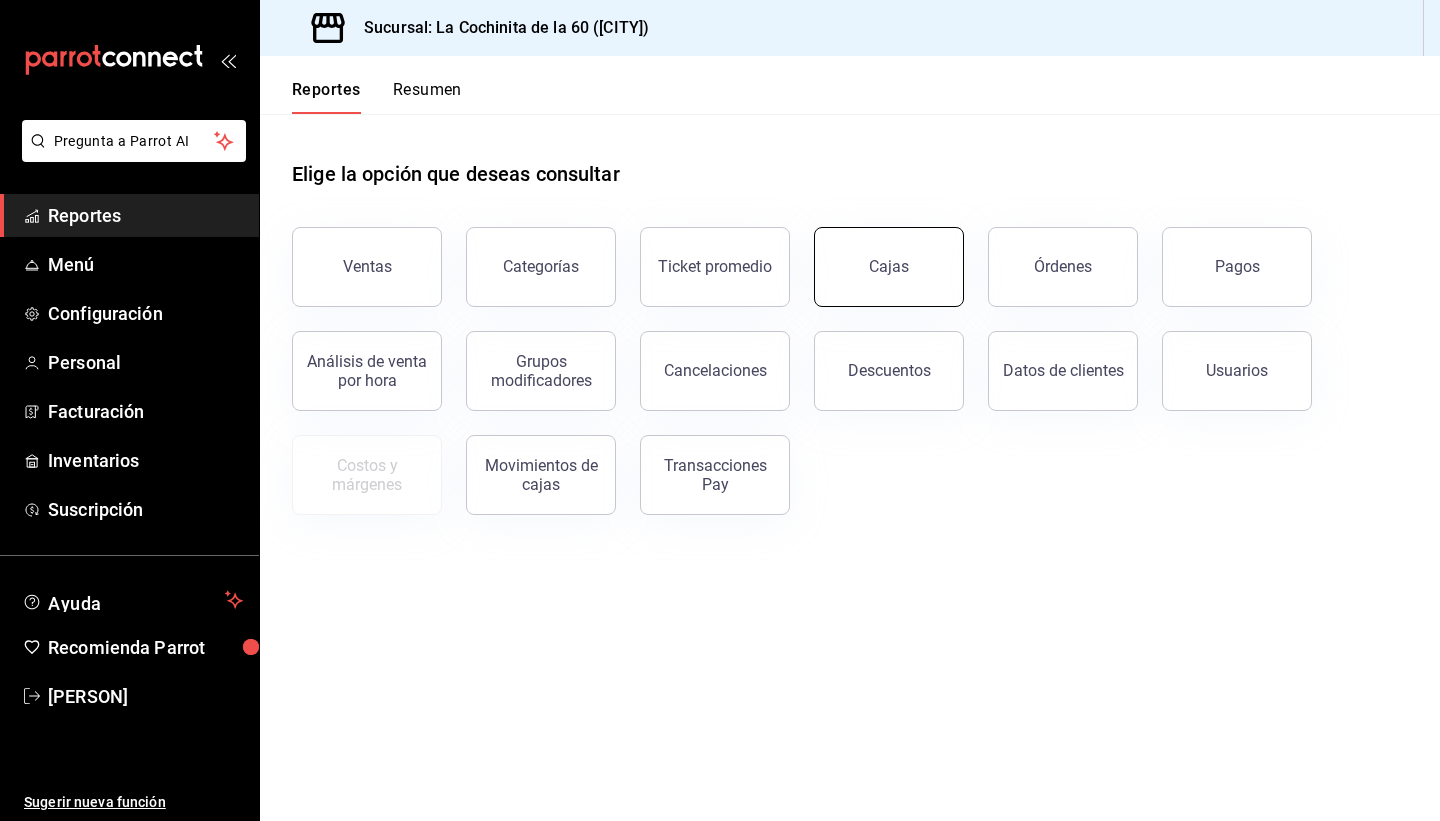 click on "Cajas" at bounding box center (889, 267) 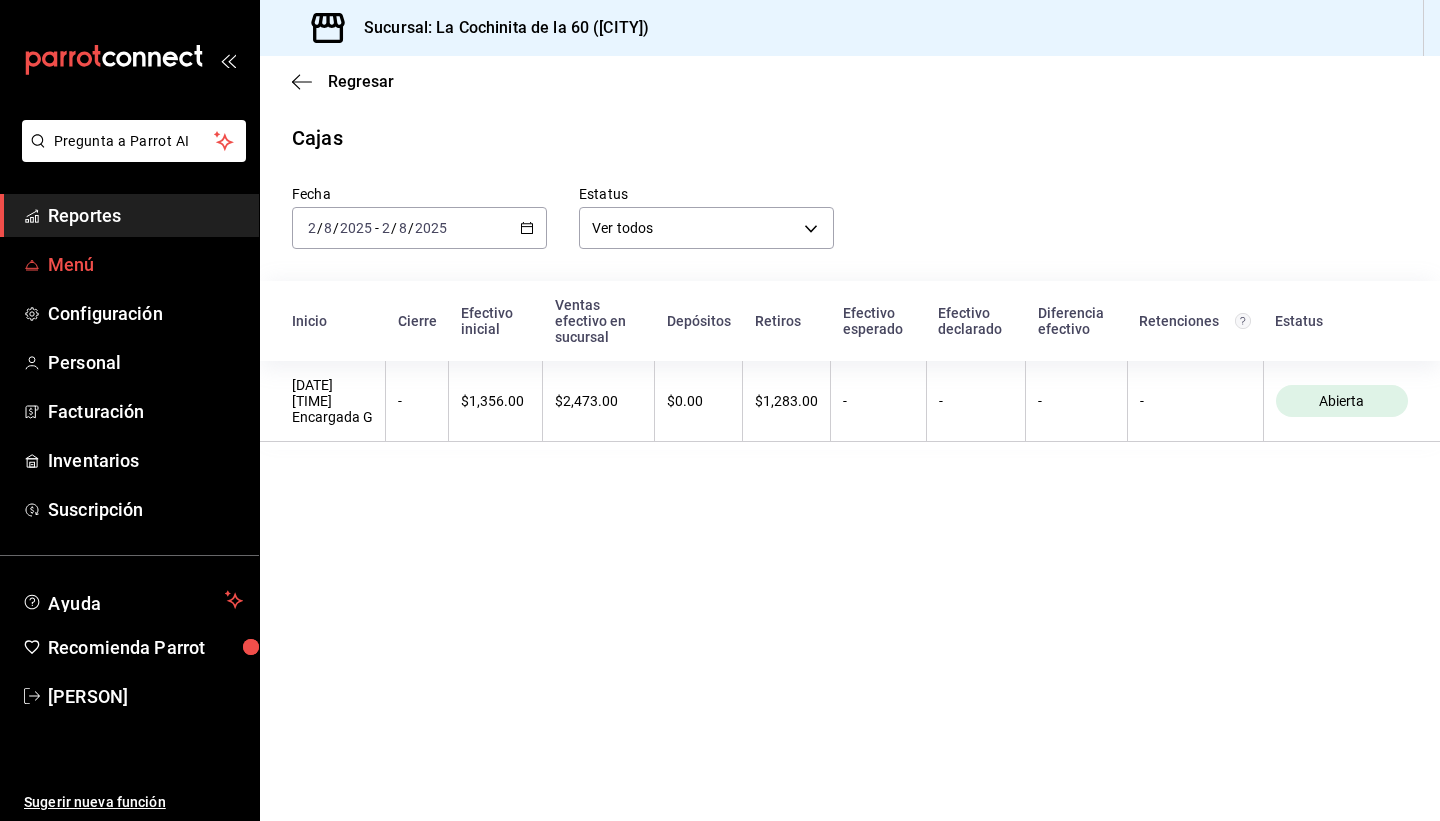 click on "Menú" at bounding box center [145, 264] 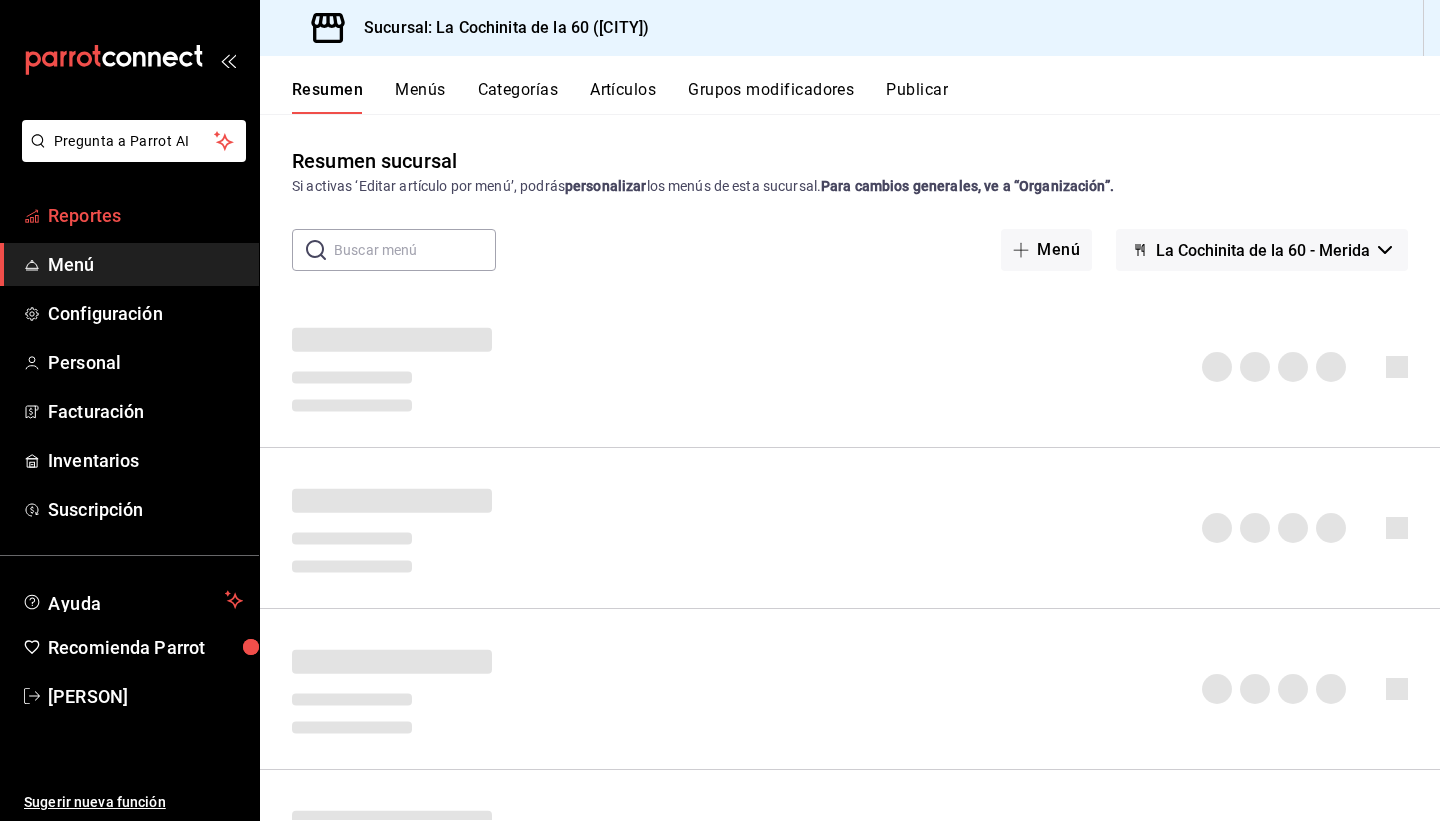 click on "Reportes" at bounding box center [145, 215] 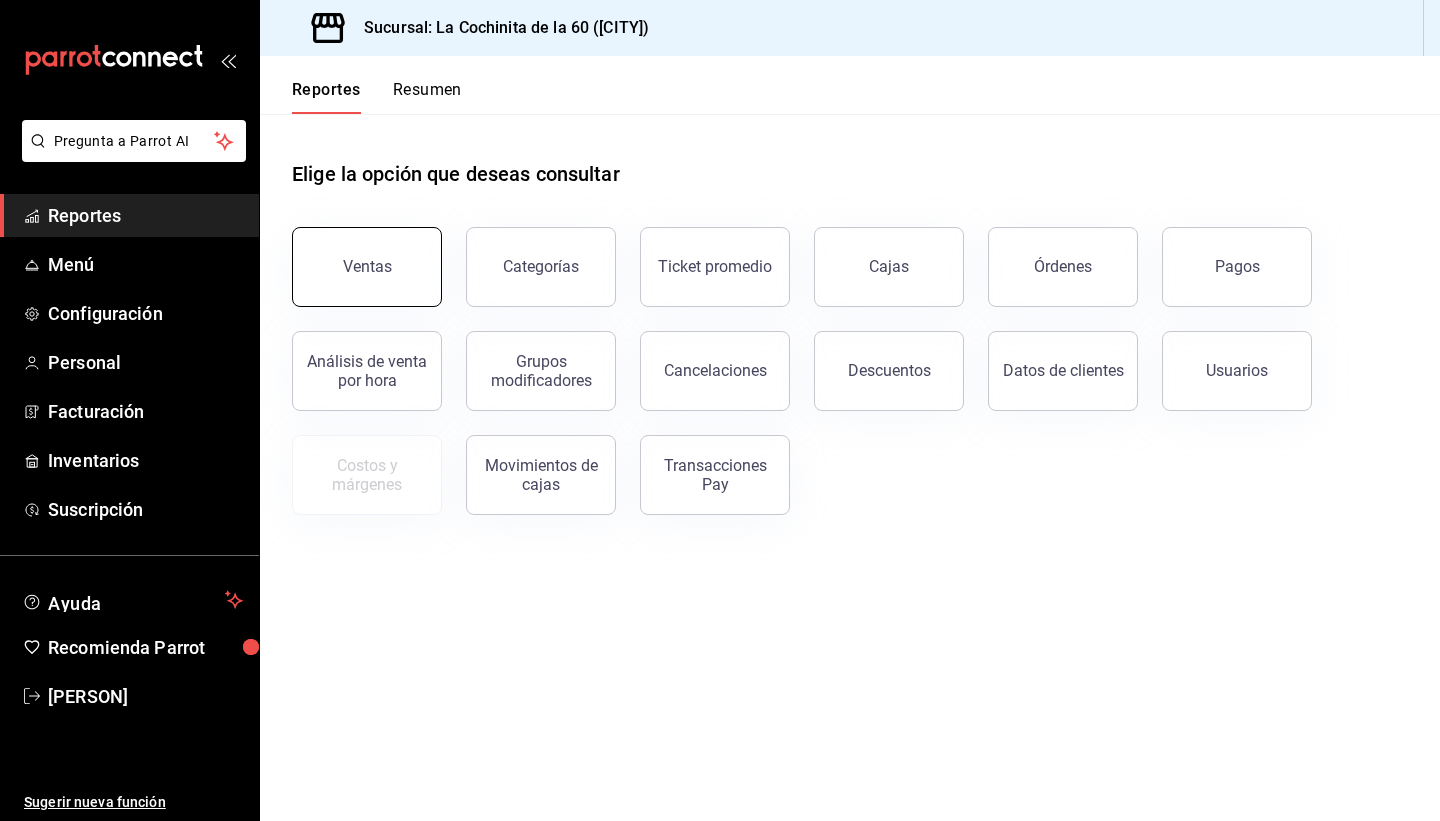 click on "Ventas" at bounding box center (367, 267) 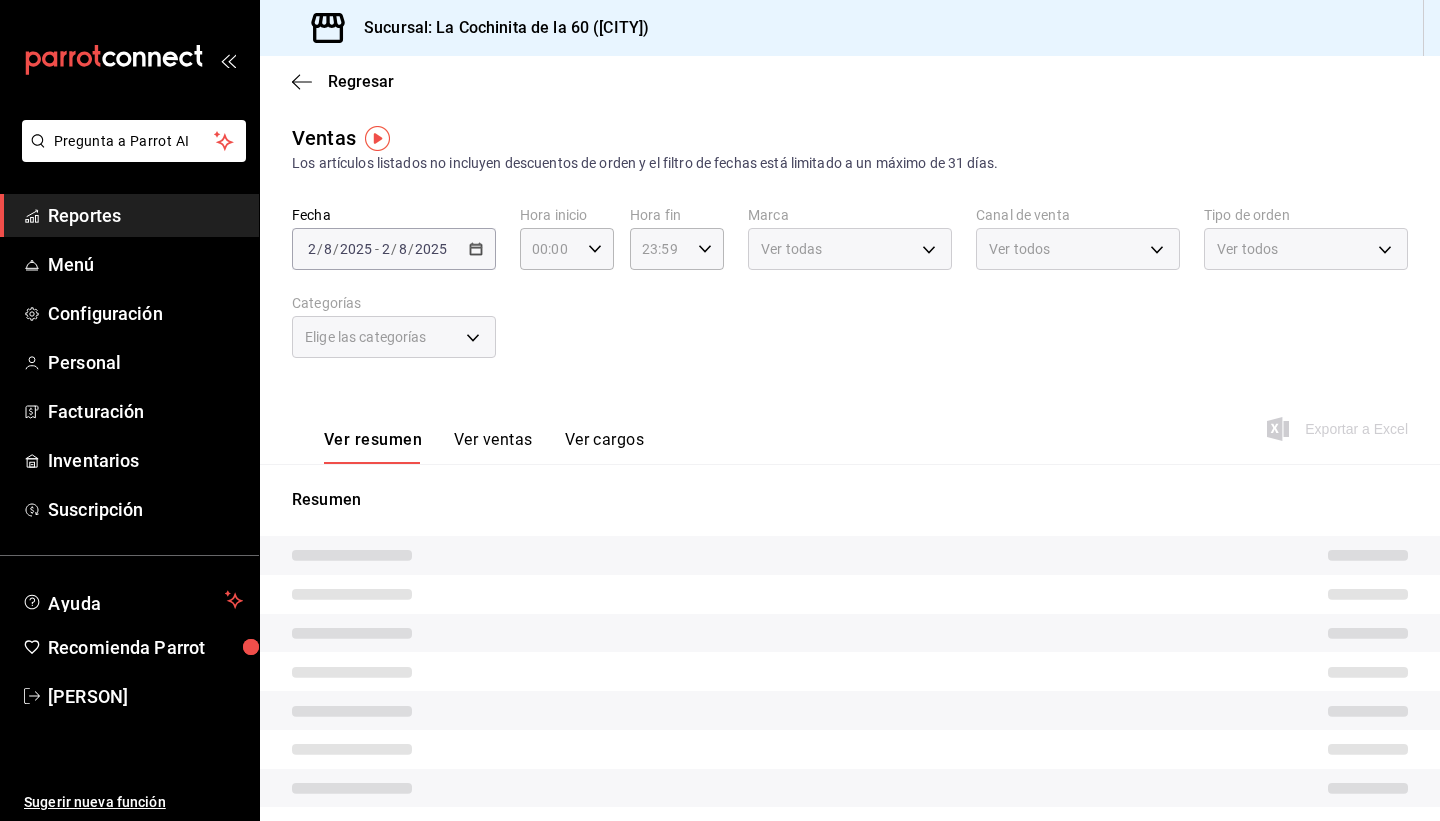 click on "Reportes" at bounding box center (145, 215) 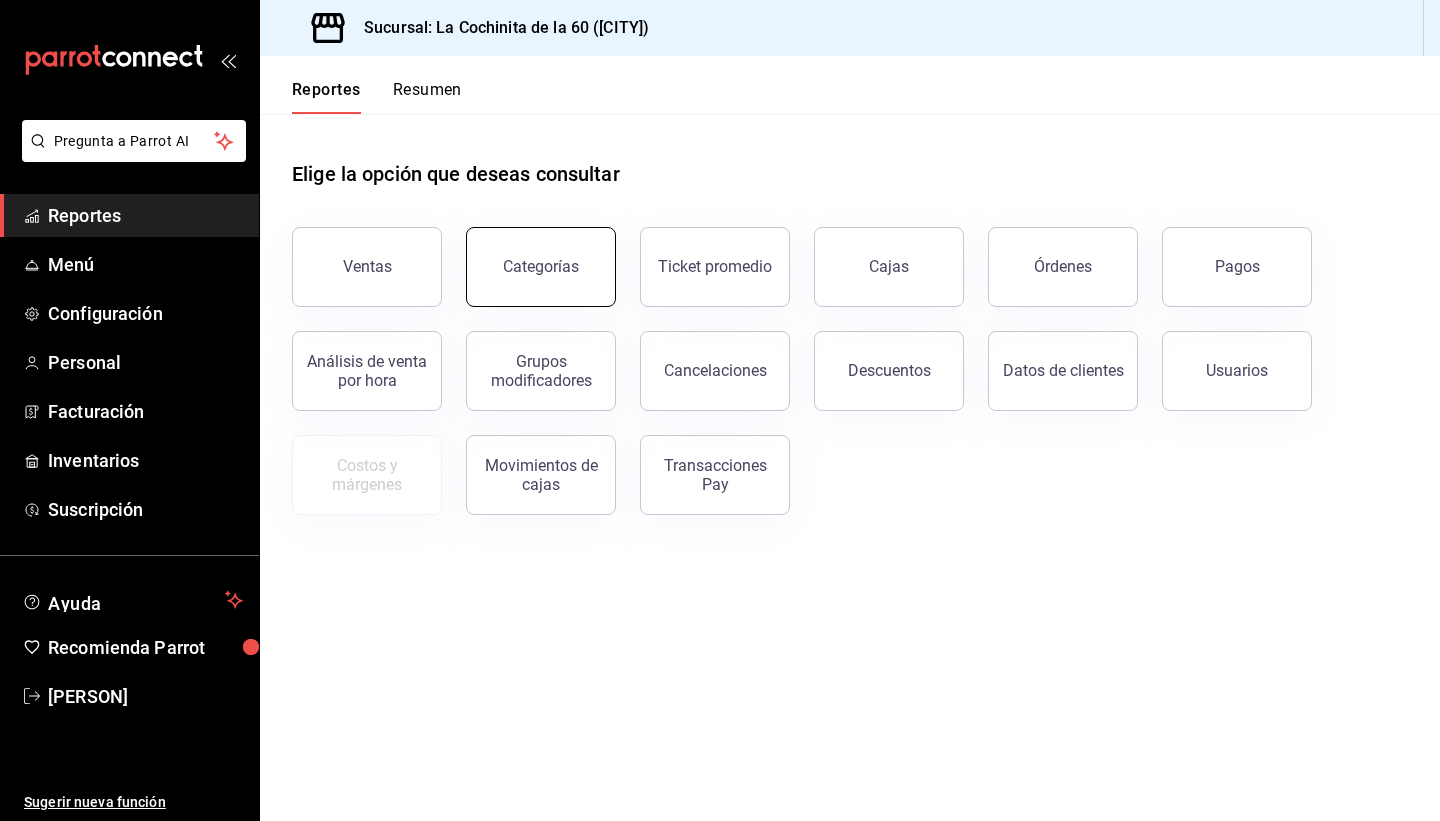 click on "Categorías" at bounding box center (541, 267) 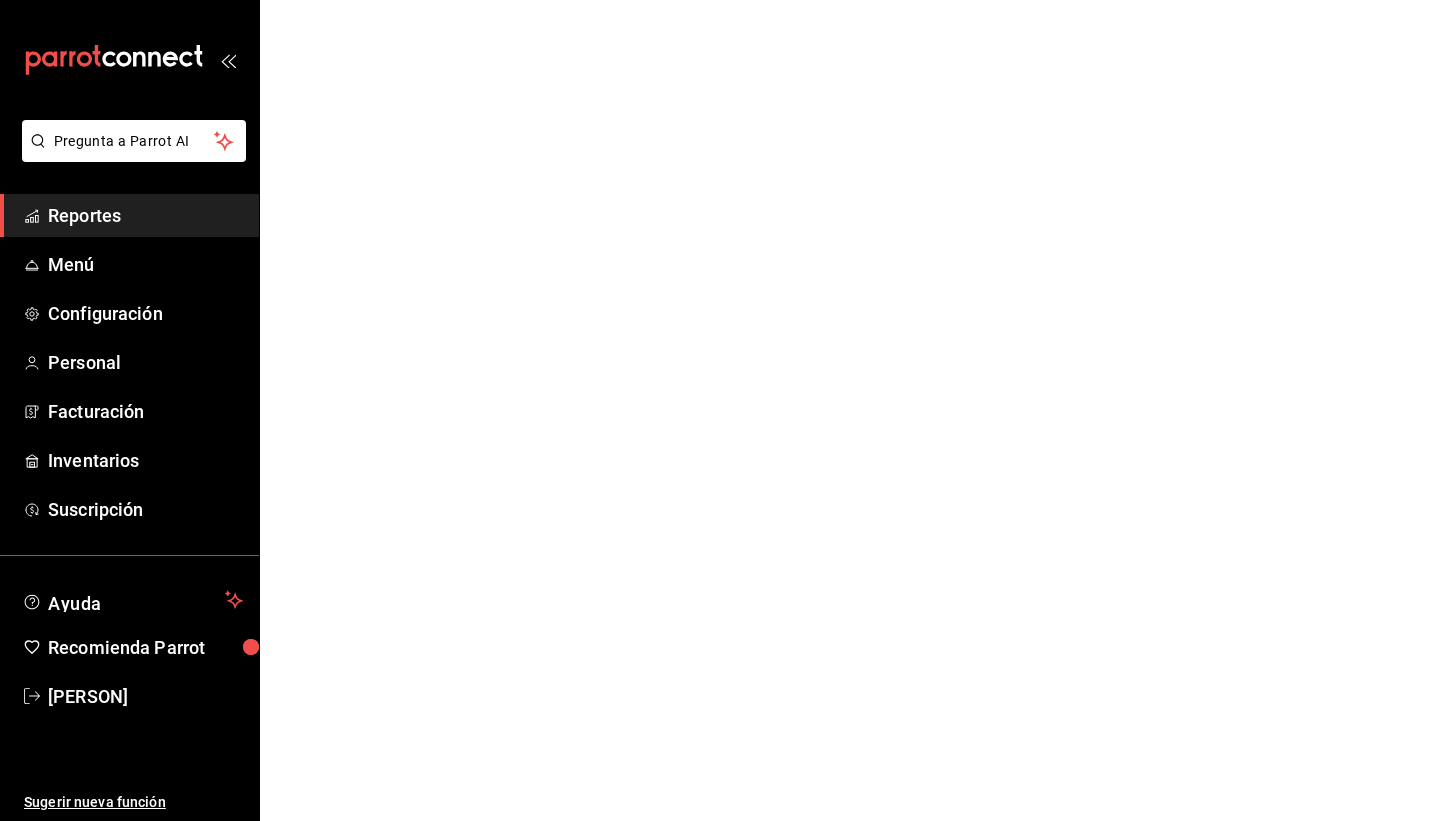 click on "Pregunta a Parrot AI Reportes   Menú   Configuración   Personal   Facturación   Inventarios   Suscripción   Ayuda Recomienda Parrot   [PERSON]   Sugerir nueva función   Visitar centro de ayuda ([PHONE]) soporte@parrotsoftware.io Visitar centro de ayuda ([PHONE]) soporte@parrotsoftware.io" at bounding box center (720, 0) 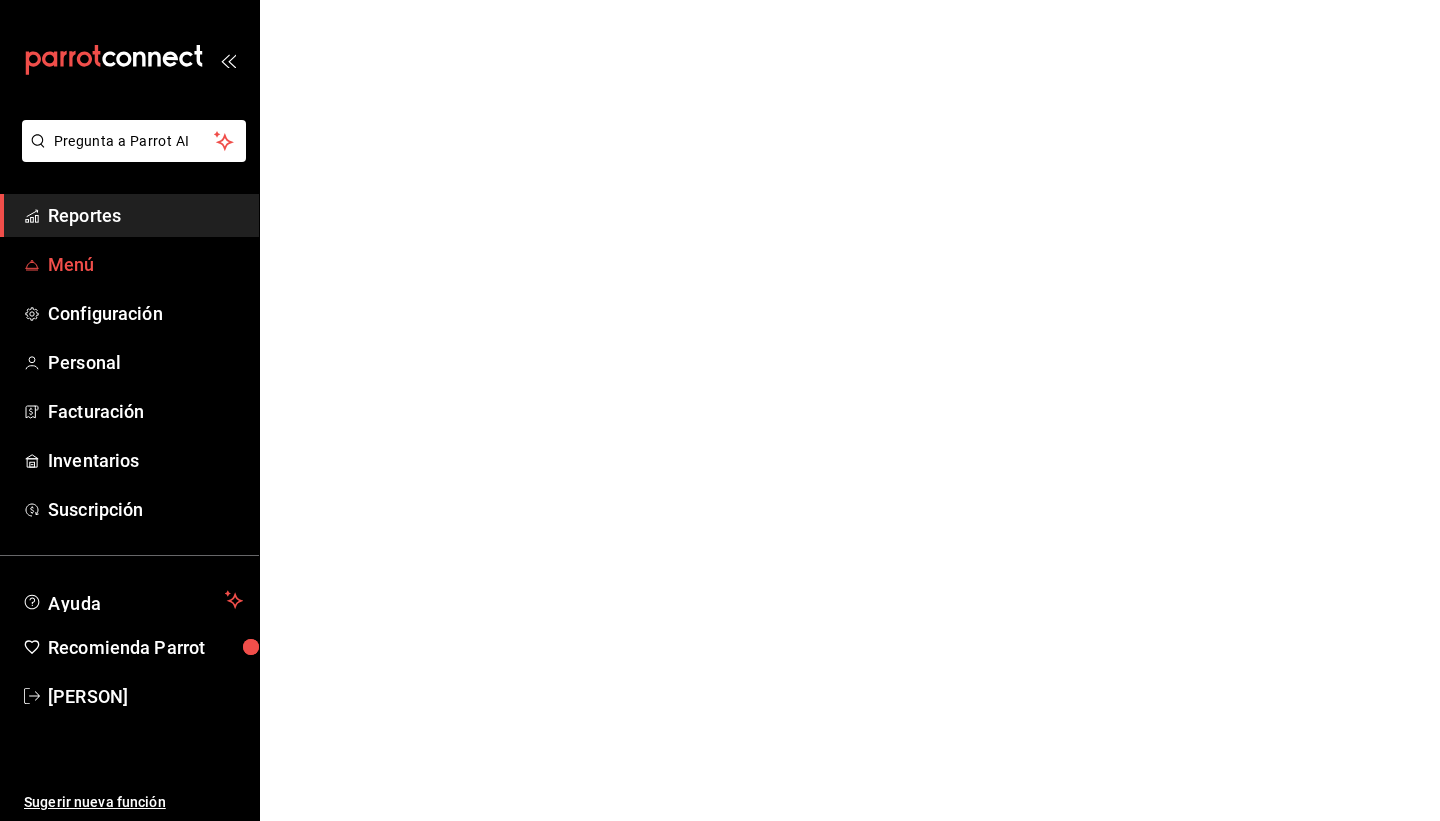 click on "Menú" at bounding box center [129, 264] 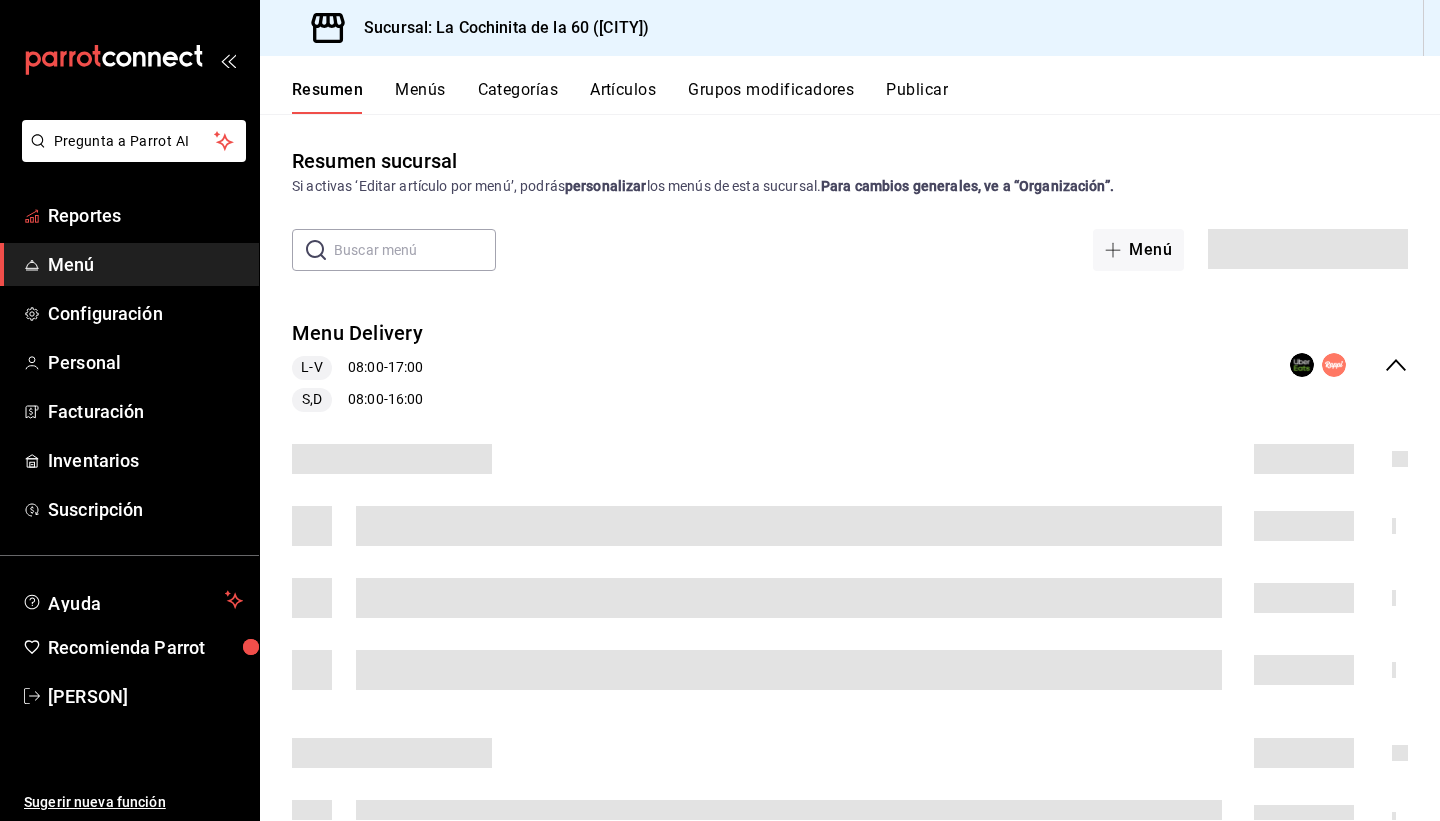 click on "Reportes" at bounding box center (145, 215) 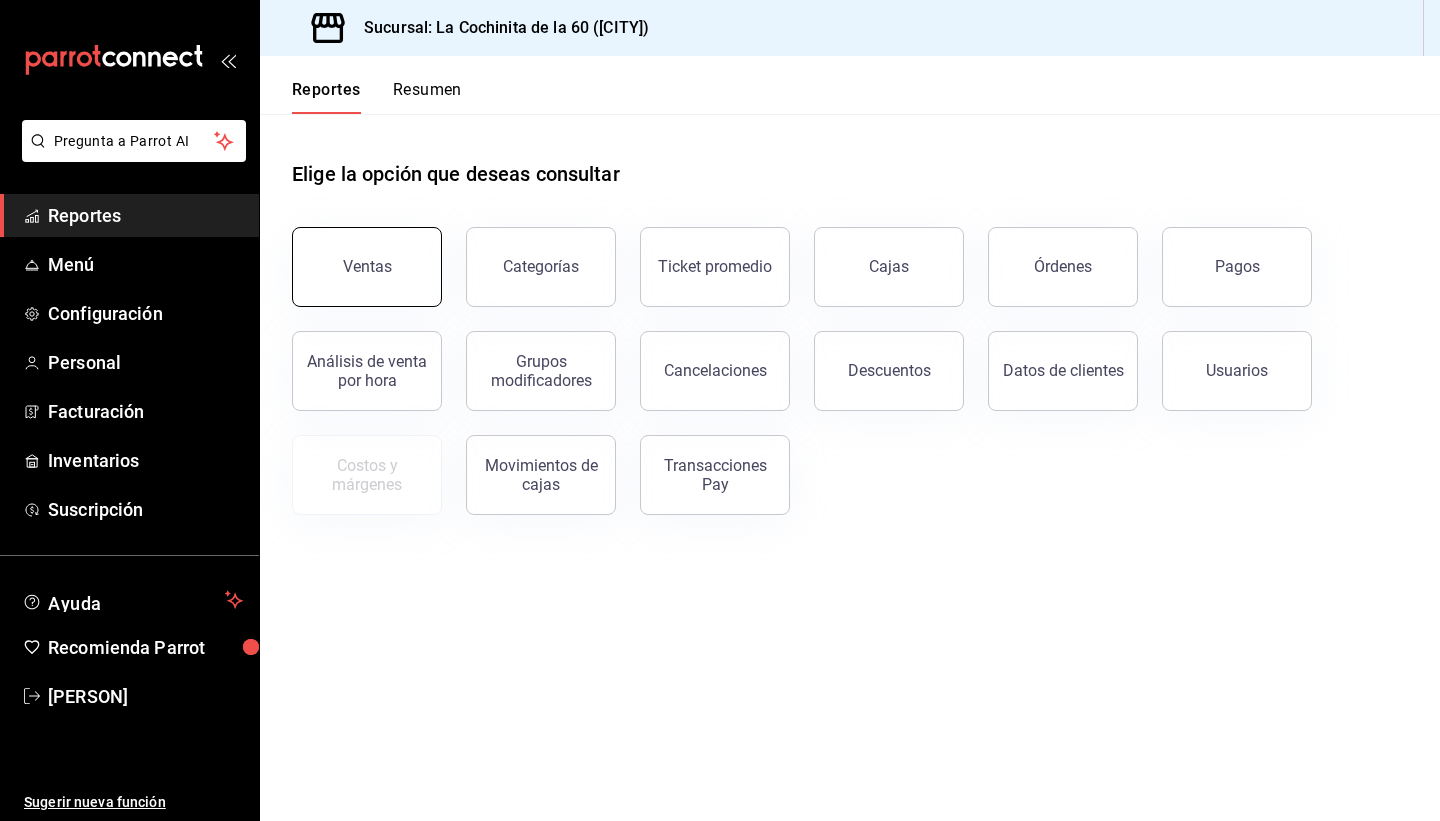 click on "Ventas" at bounding box center [367, 266] 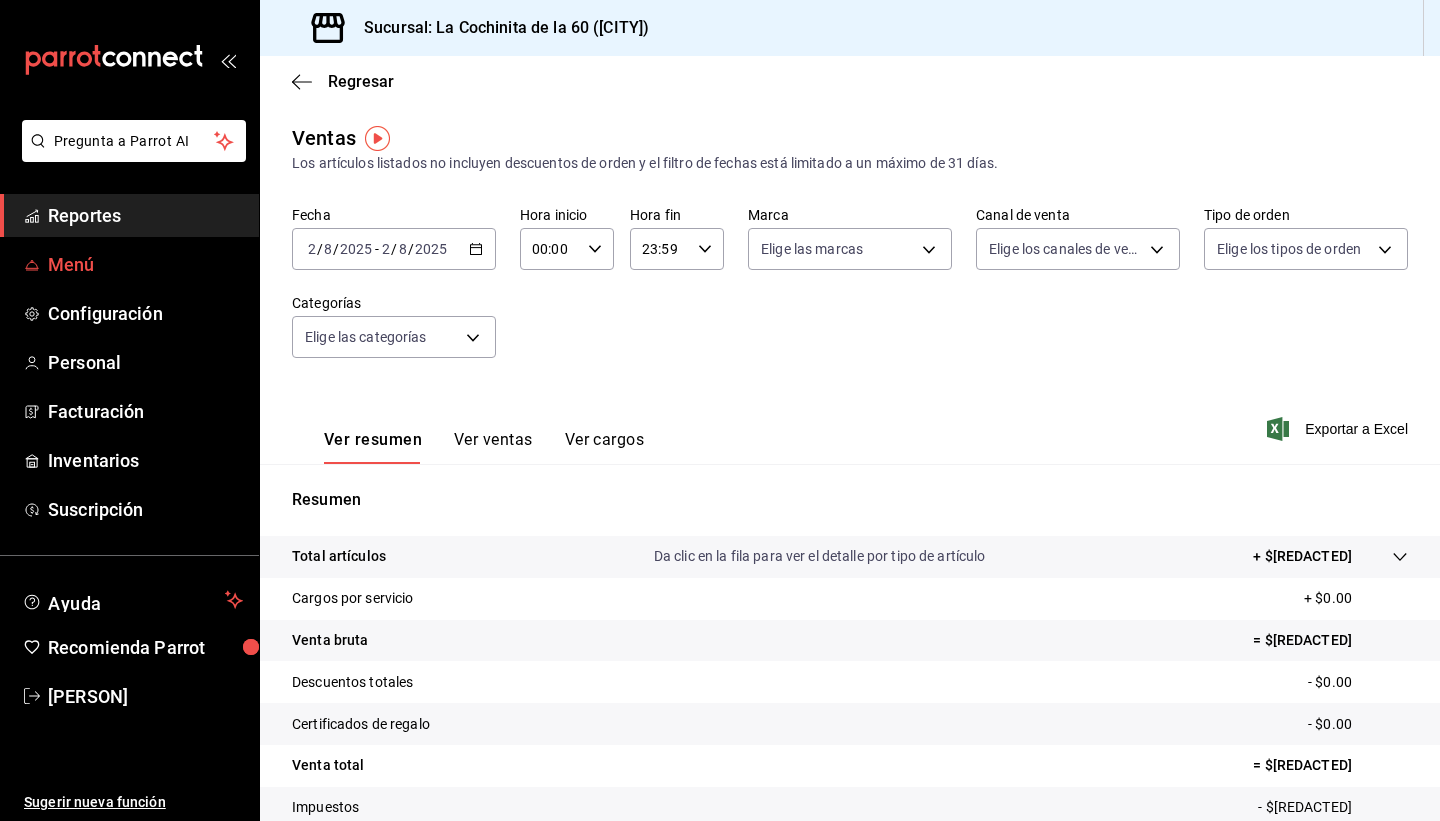 click on "Menú" at bounding box center (129, 264) 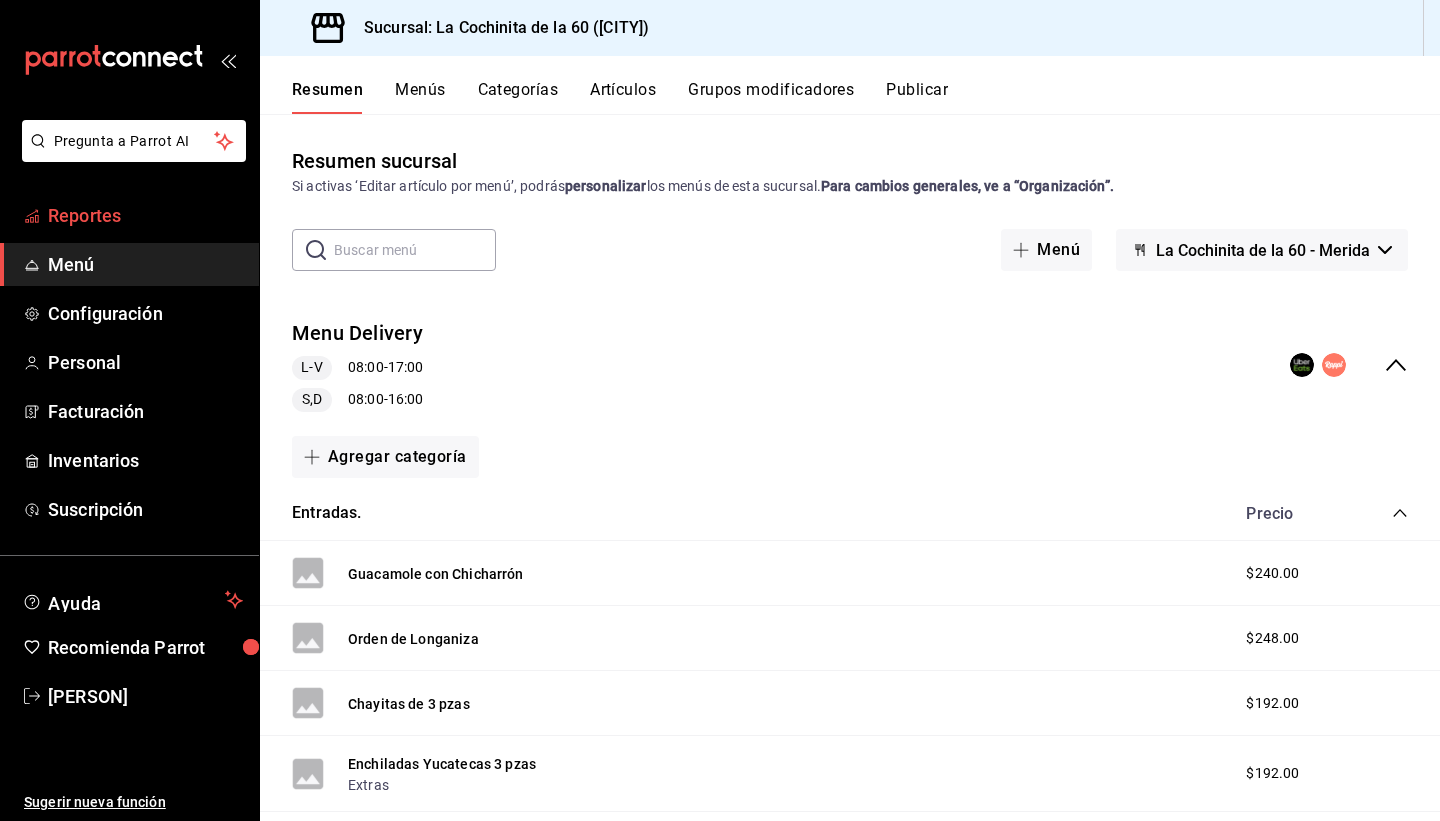 click on "Reportes" at bounding box center [145, 215] 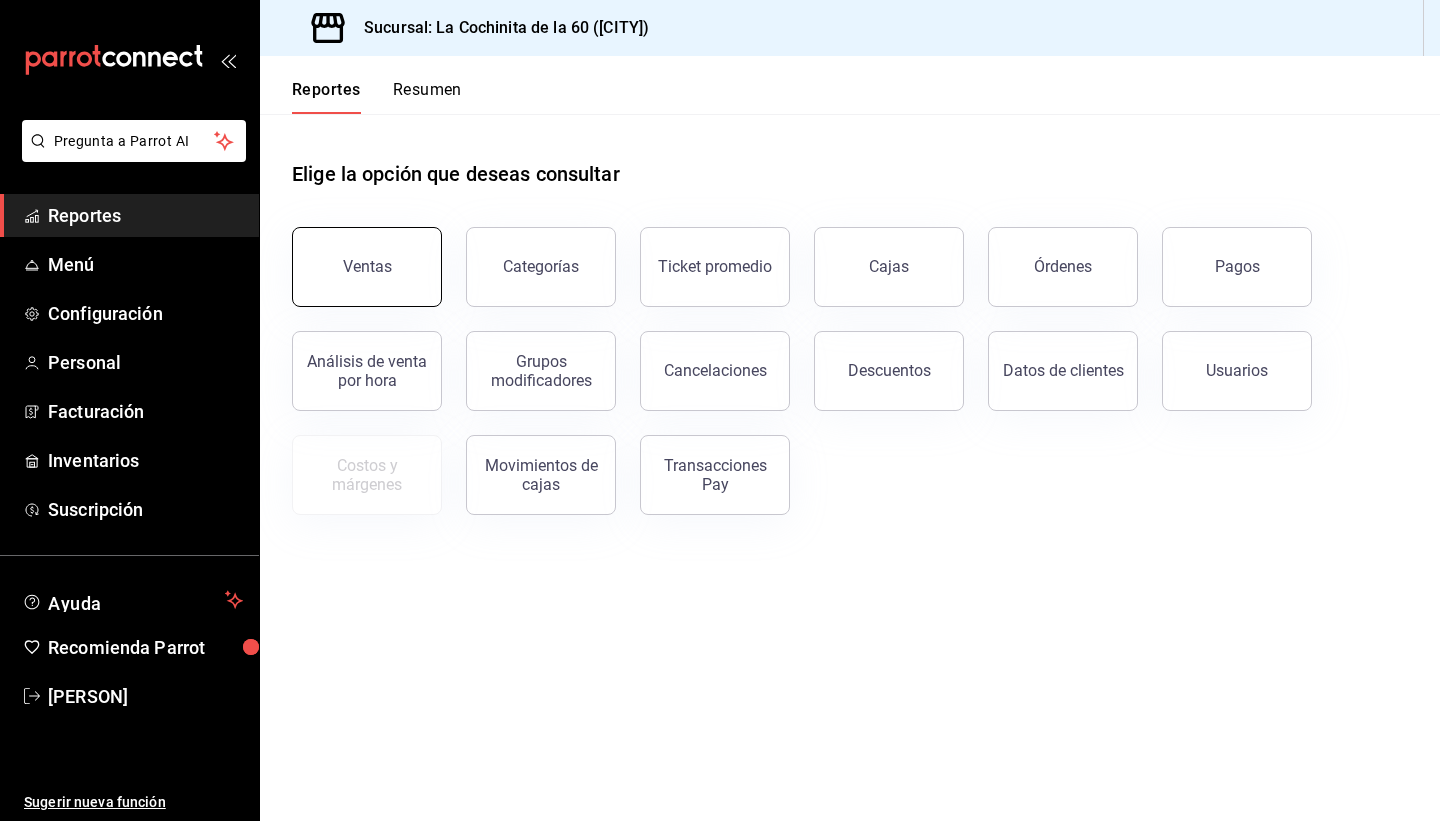 click on "Ventas" at bounding box center (367, 267) 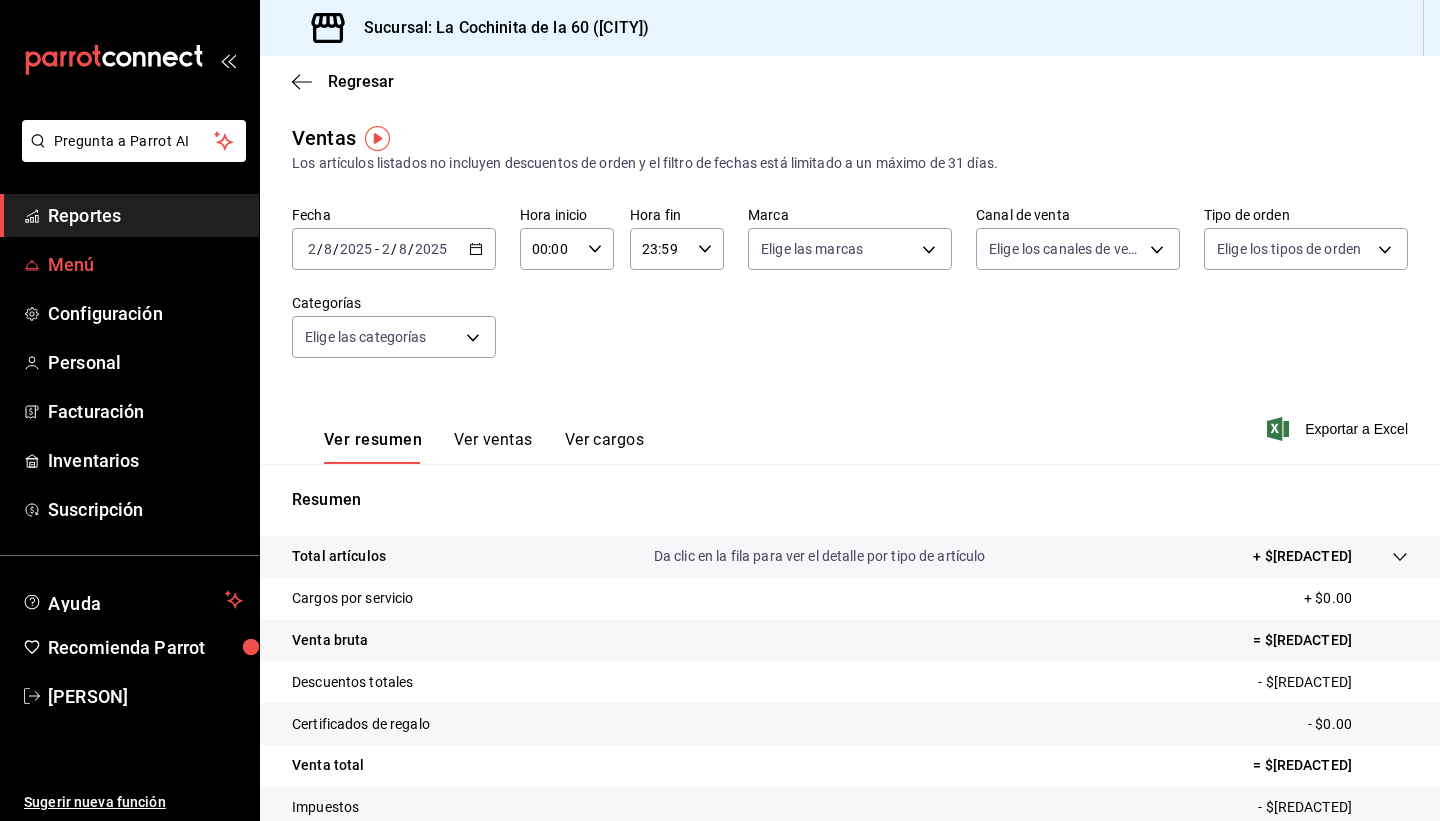 click on "Menú" at bounding box center [145, 264] 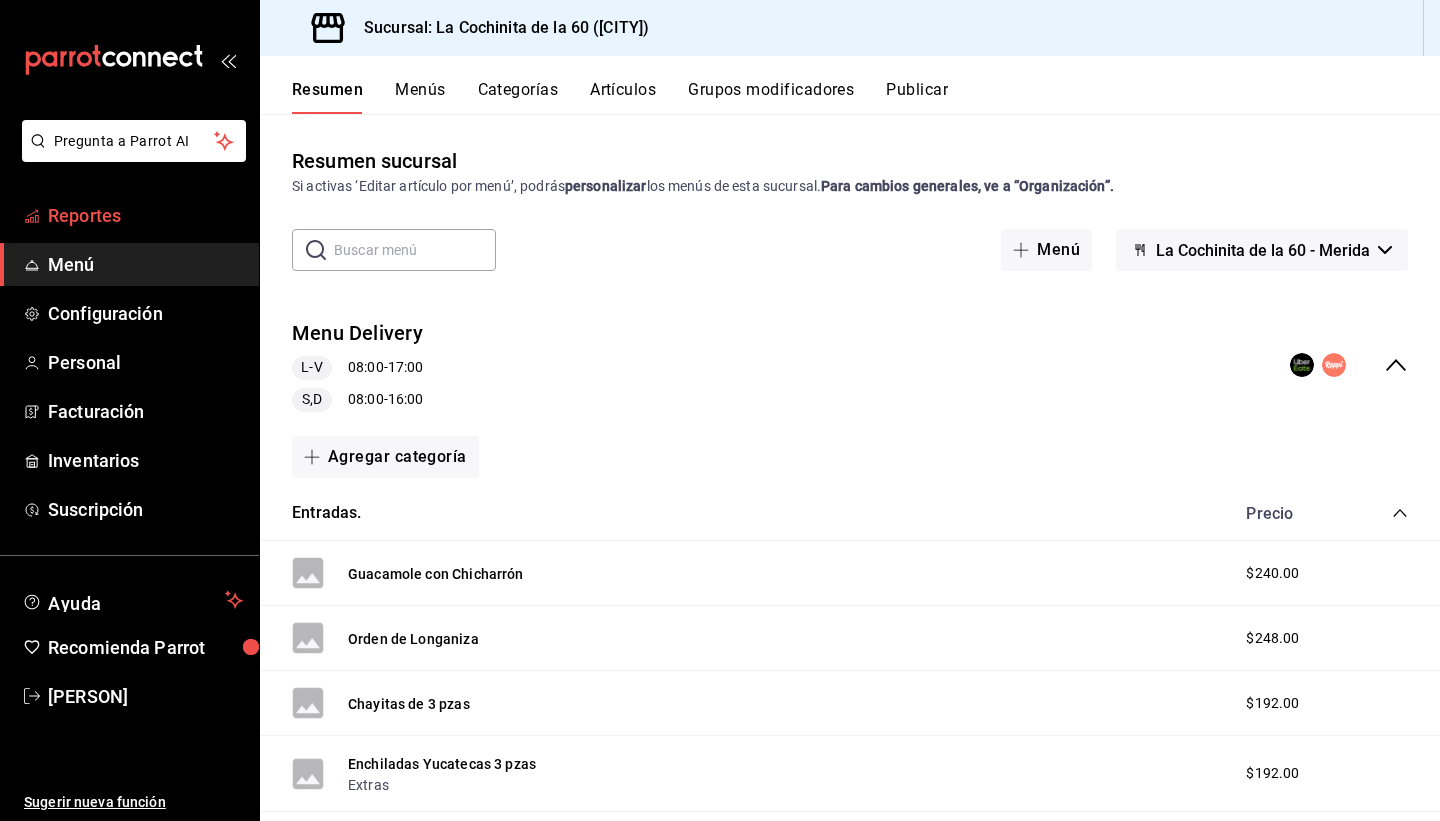 click on "Reportes" at bounding box center [145, 215] 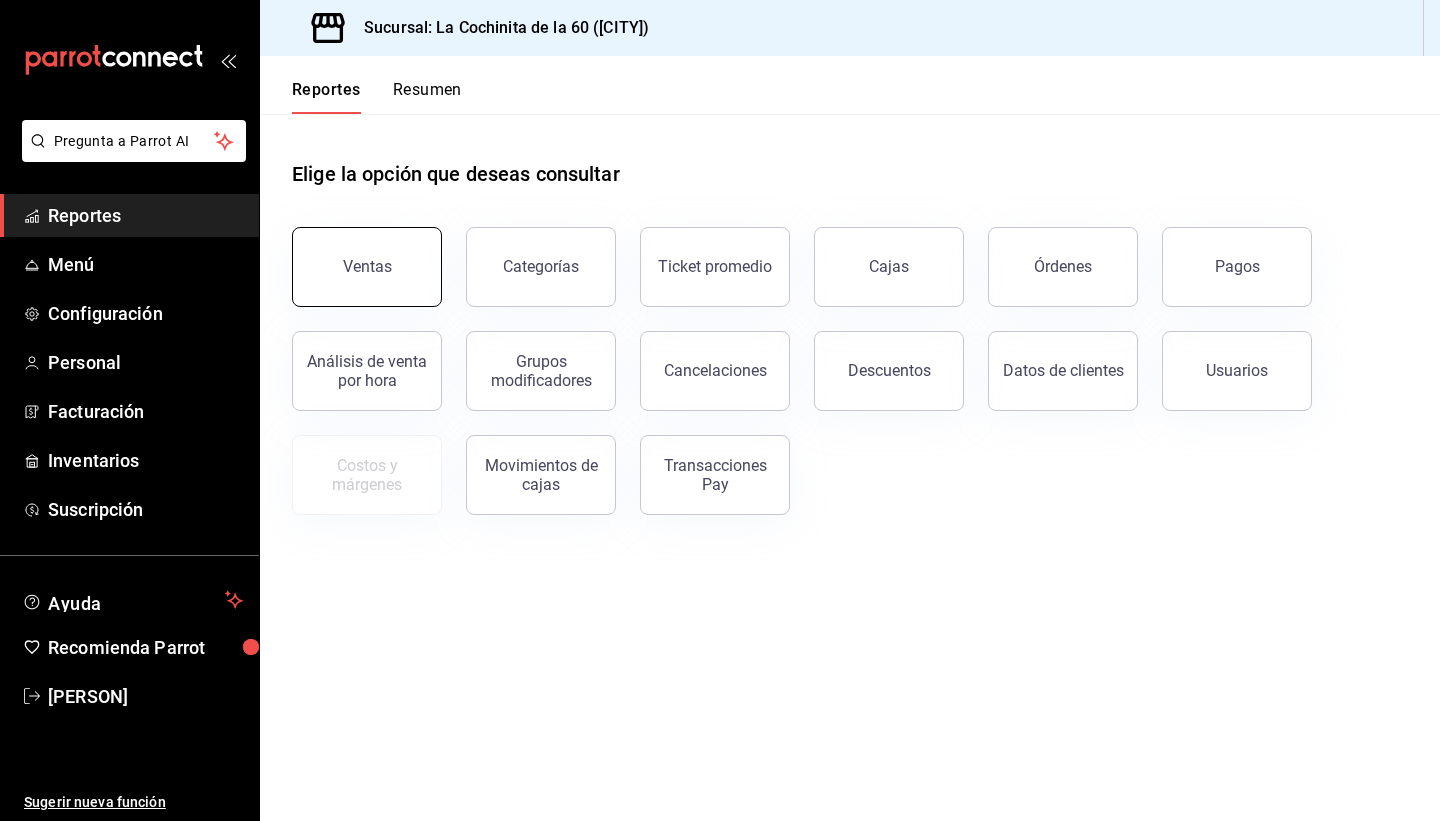 click on "Ventas" at bounding box center [367, 267] 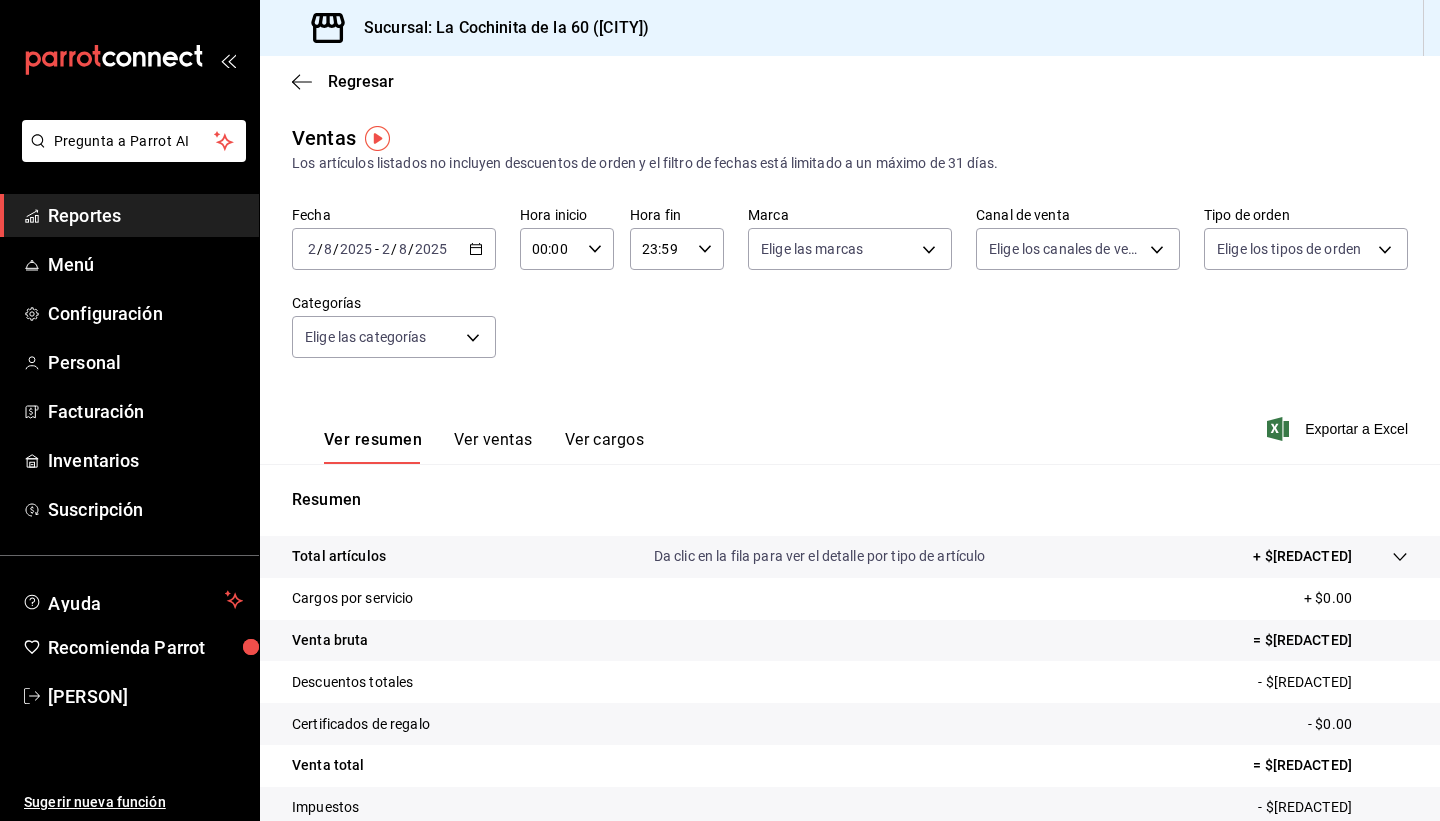 click on "Reportes" at bounding box center (145, 215) 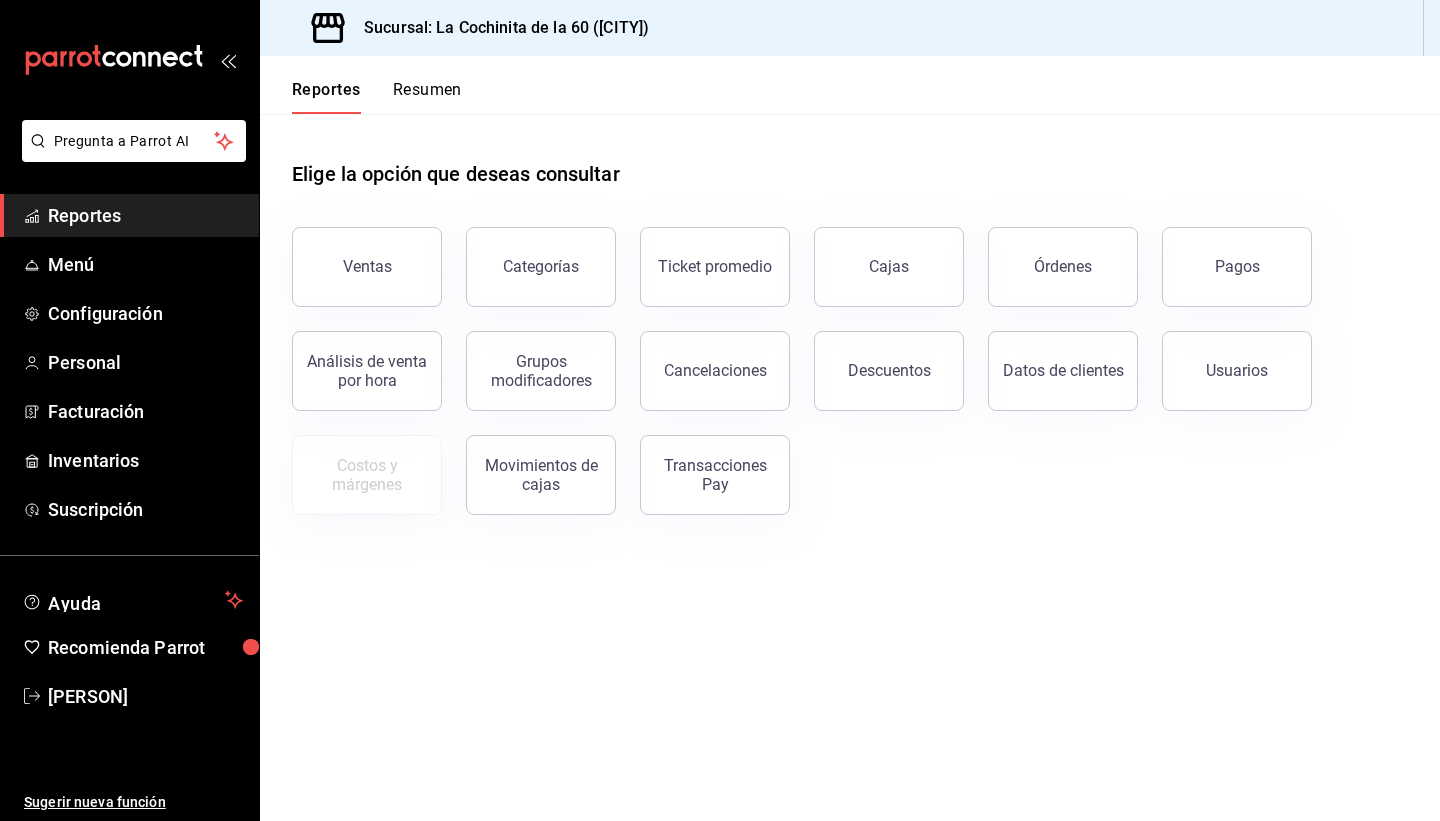 click on "Reportes" at bounding box center [145, 215] 